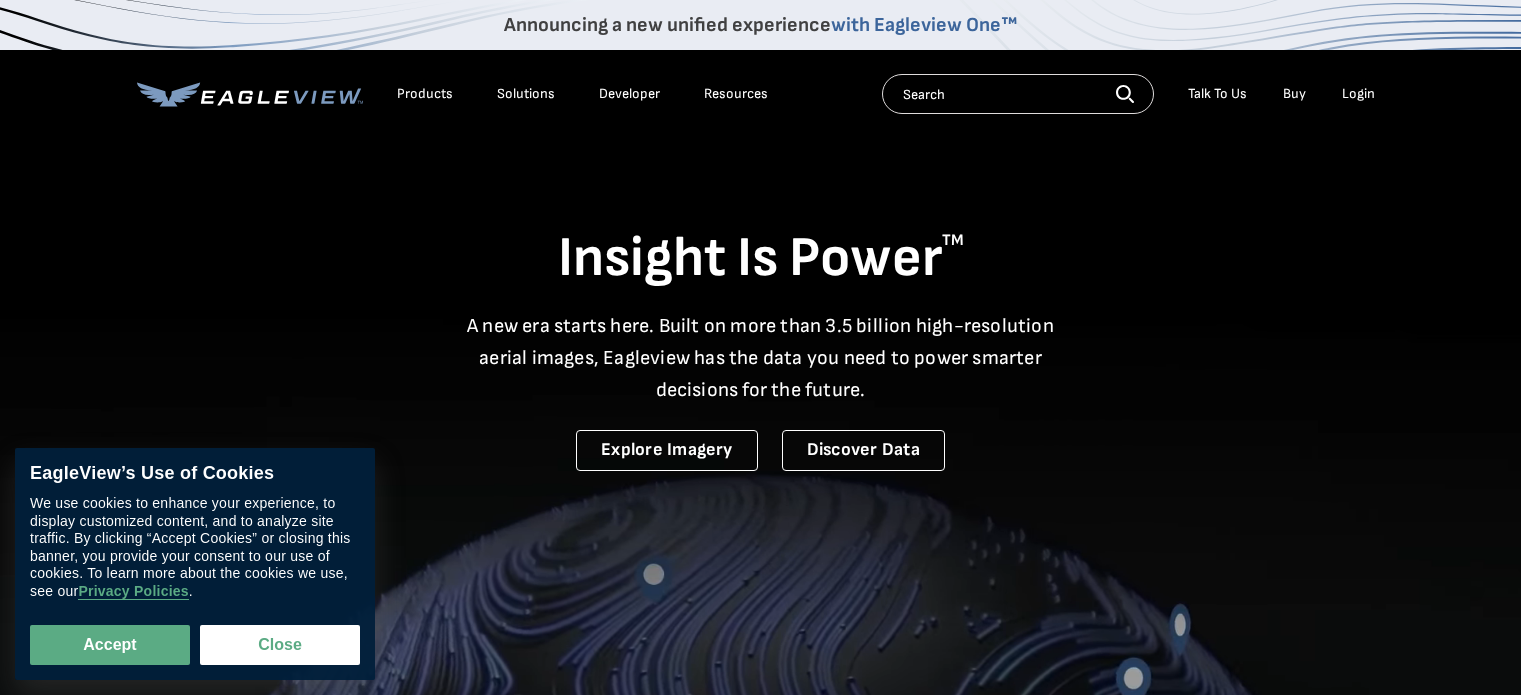 click on "Login" at bounding box center [1358, 94] 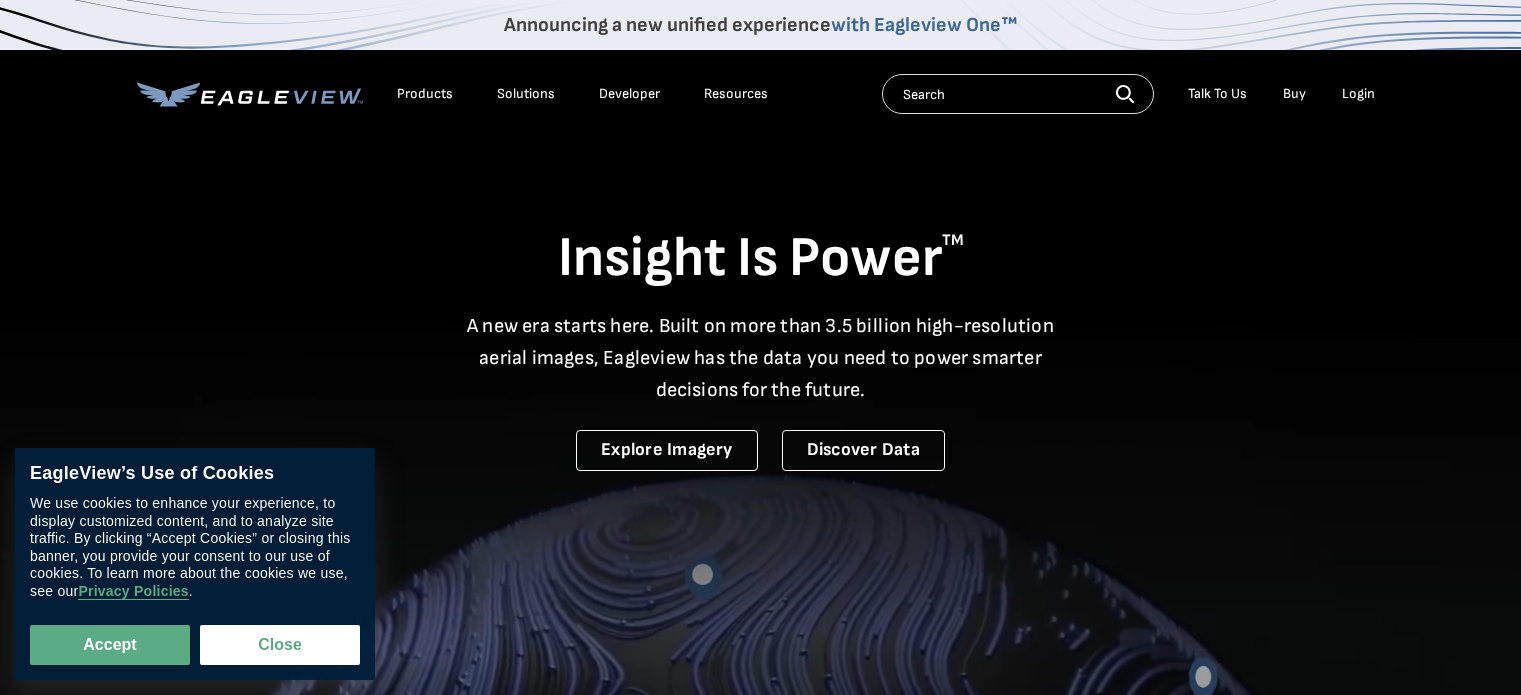 scroll, scrollTop: 0, scrollLeft: 0, axis: both 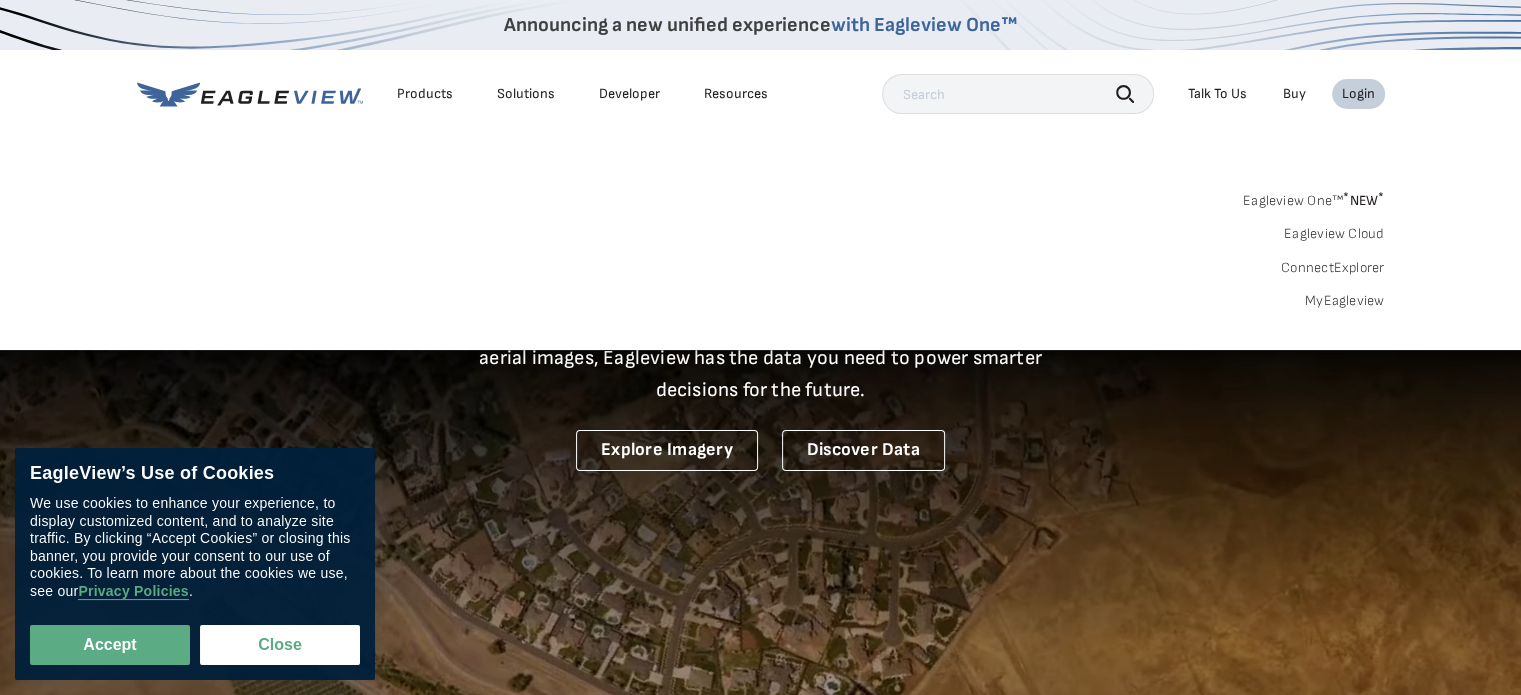 click on "Login" at bounding box center (1358, 94) 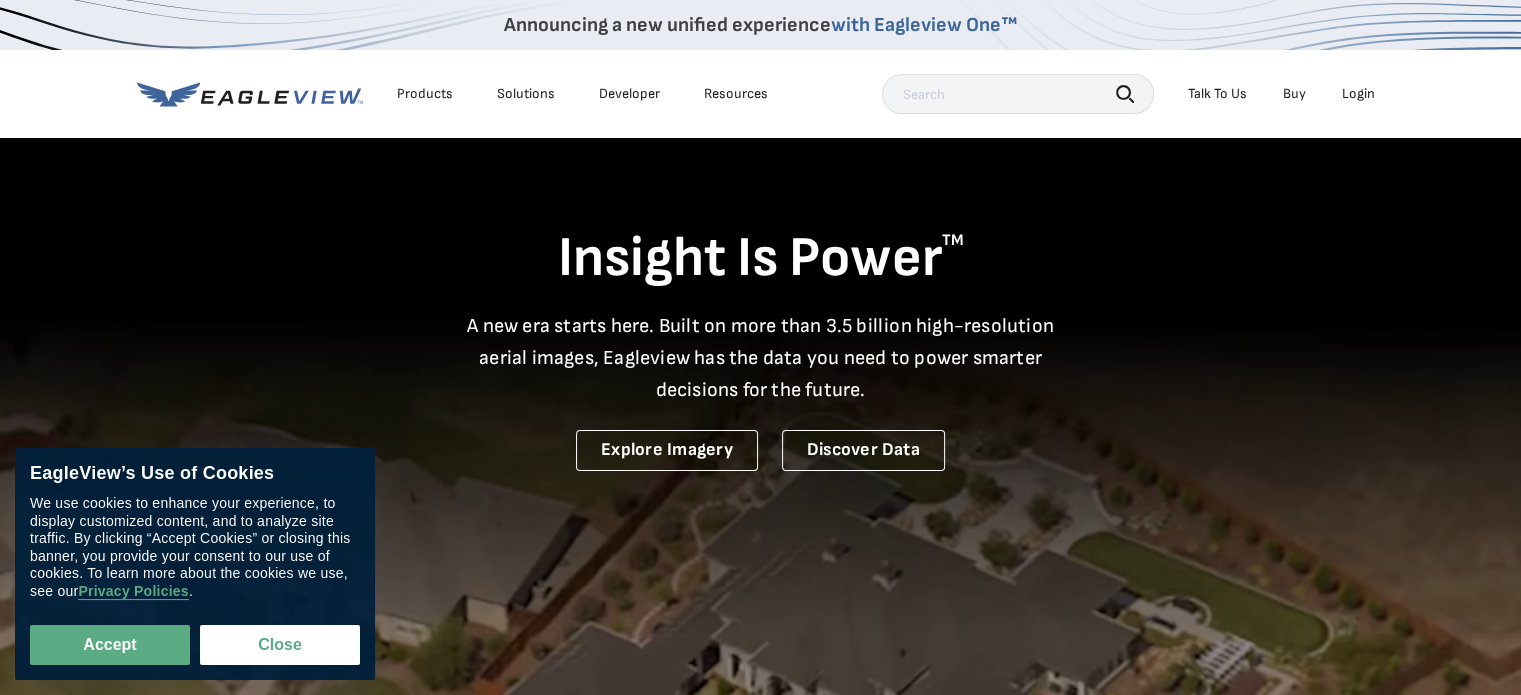 click on "Login" at bounding box center (1358, 94) 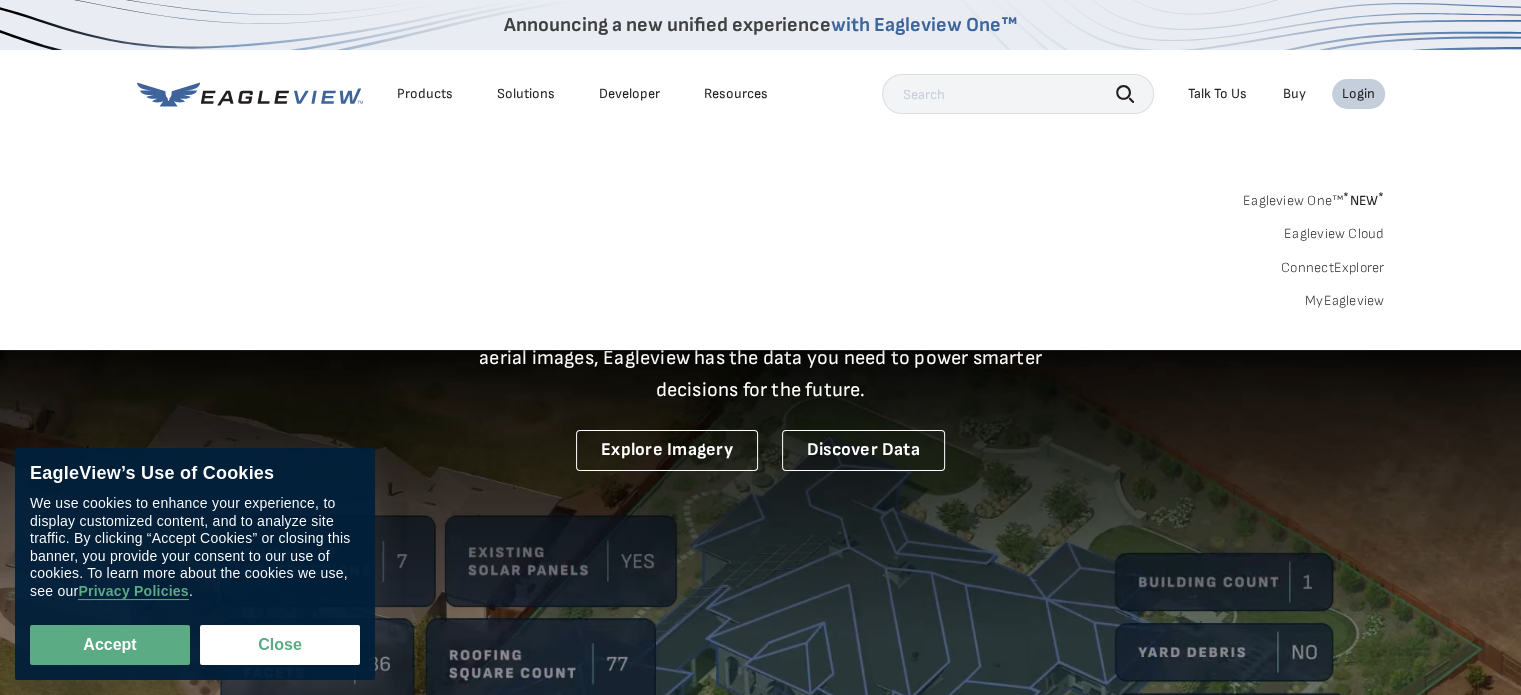 click on "MyEagleview" at bounding box center (1345, 301) 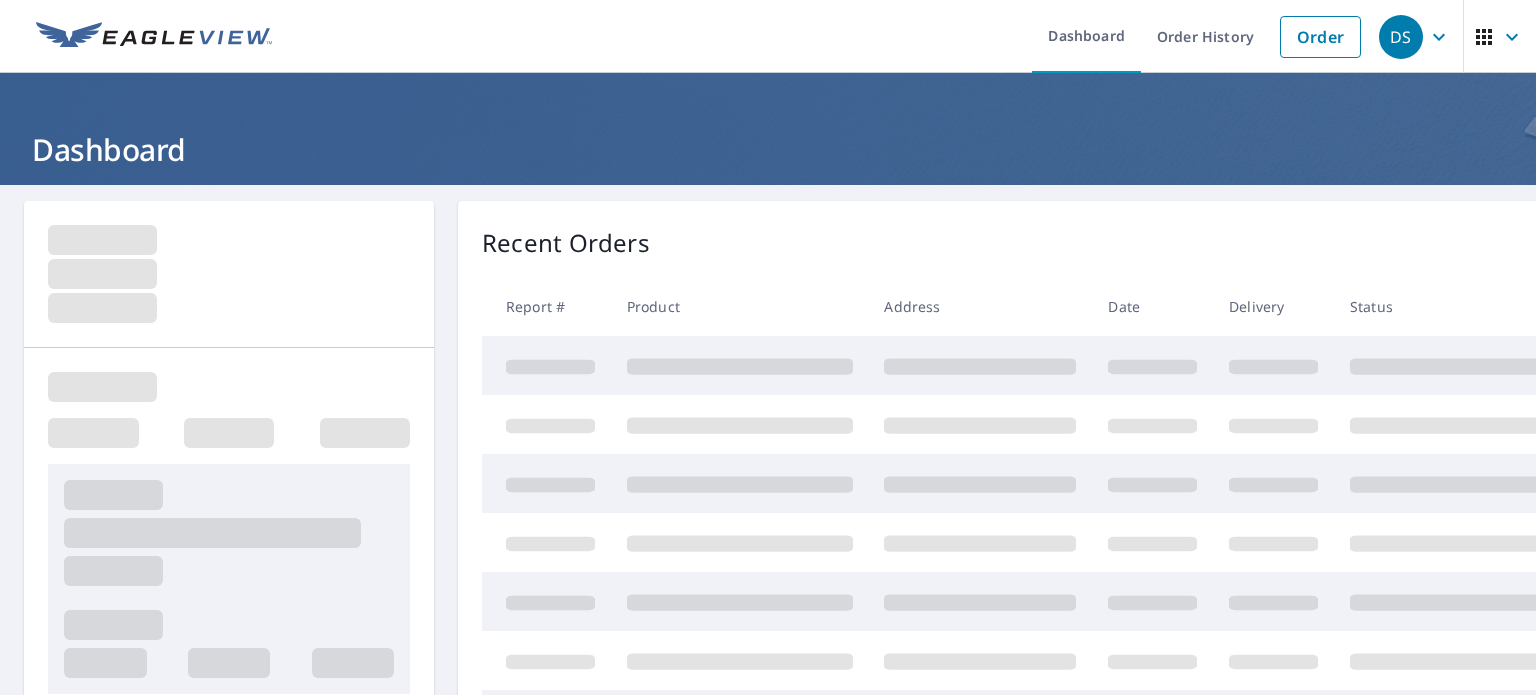 scroll, scrollTop: 0, scrollLeft: 0, axis: both 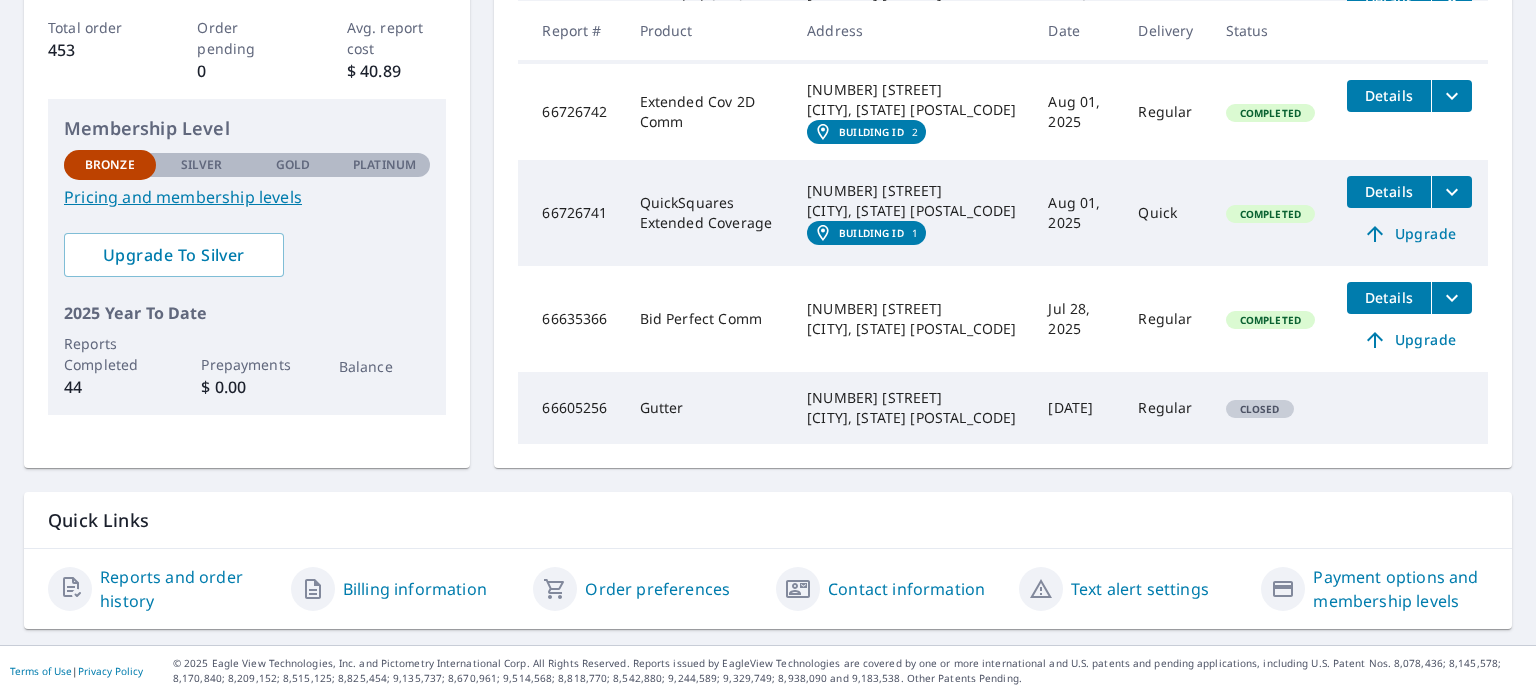 click on "Reports and order history" at bounding box center (187, 589) 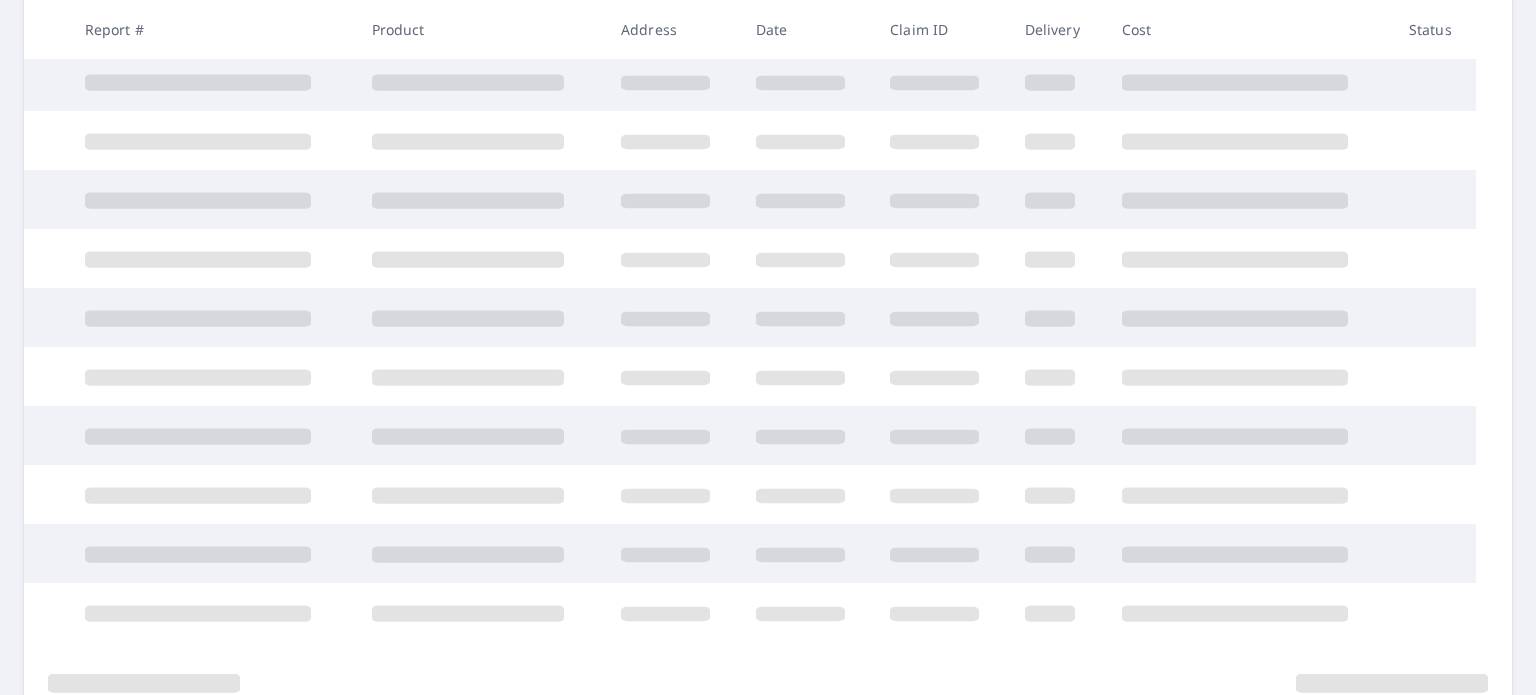 scroll, scrollTop: 369, scrollLeft: 0, axis: vertical 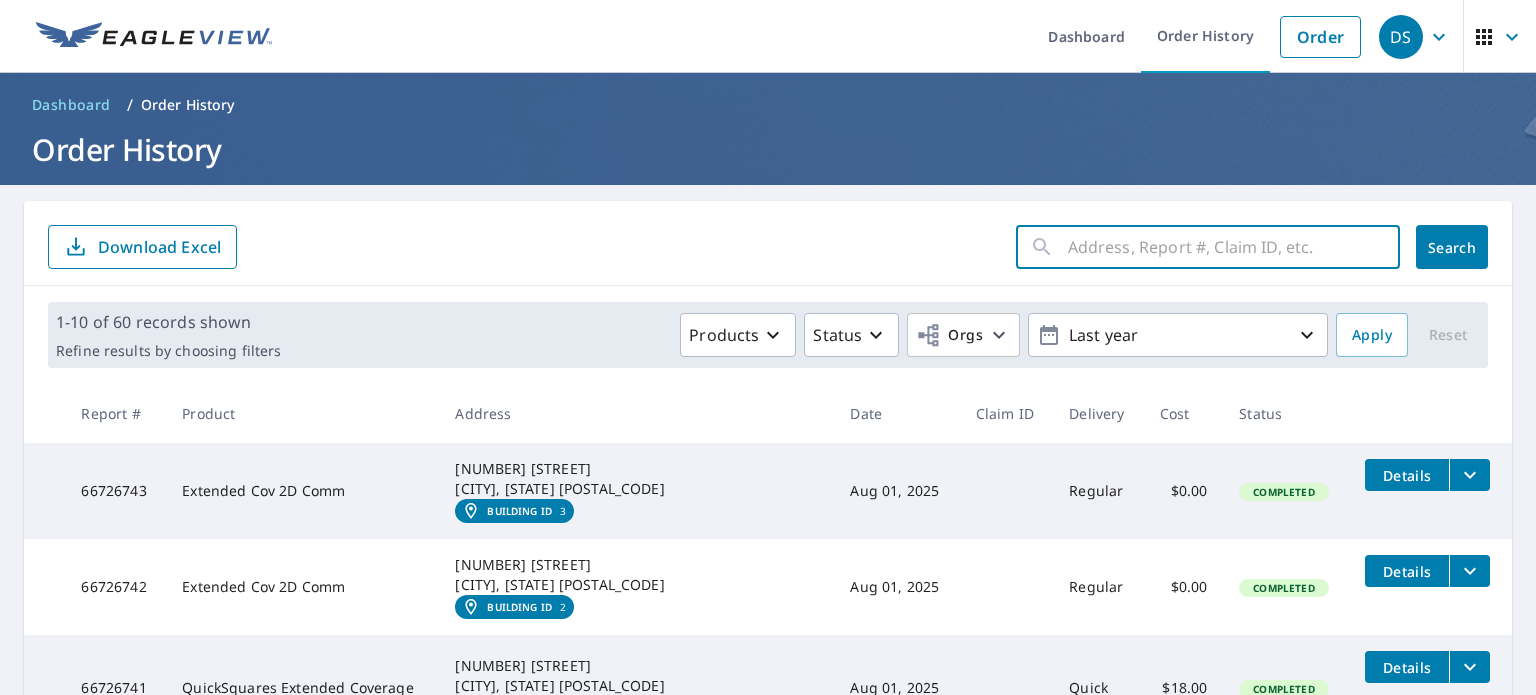 click at bounding box center [1234, 247] 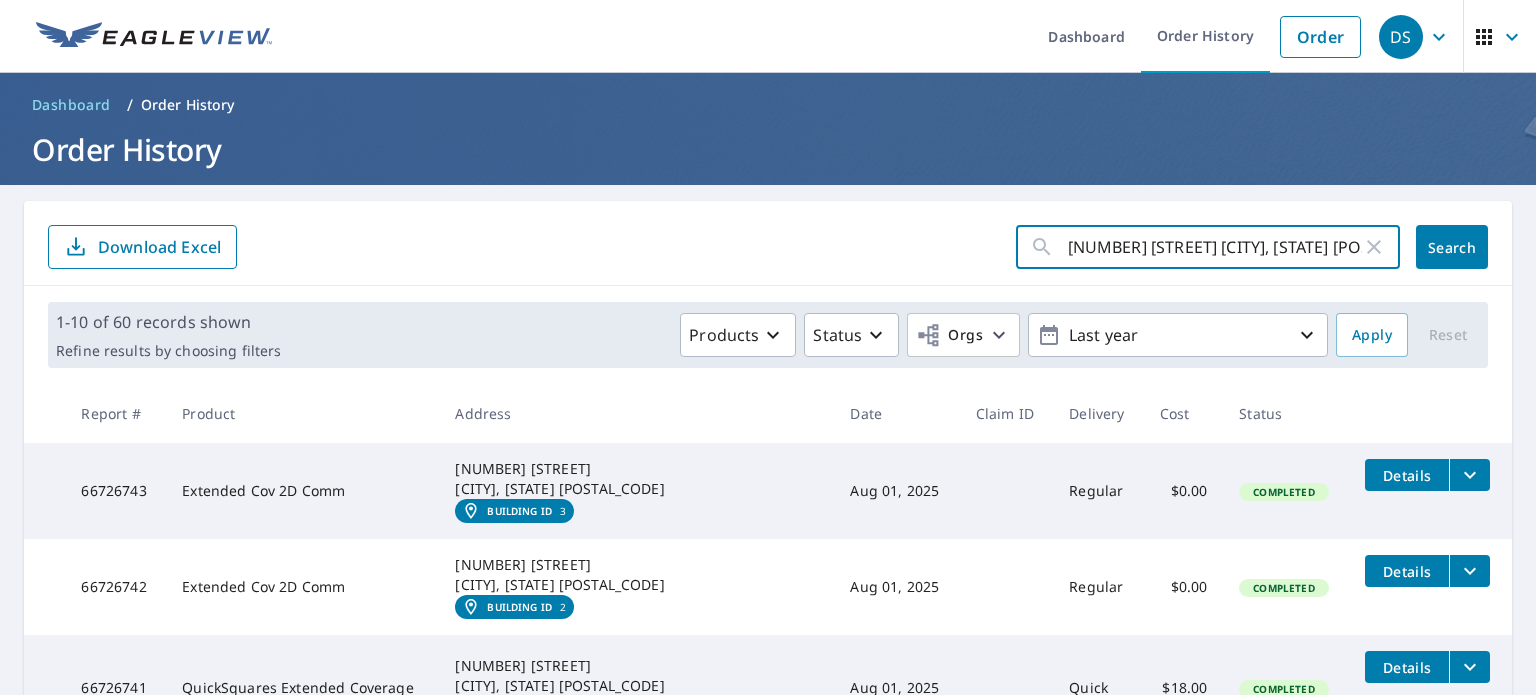 click on "Search" at bounding box center [1452, 247] 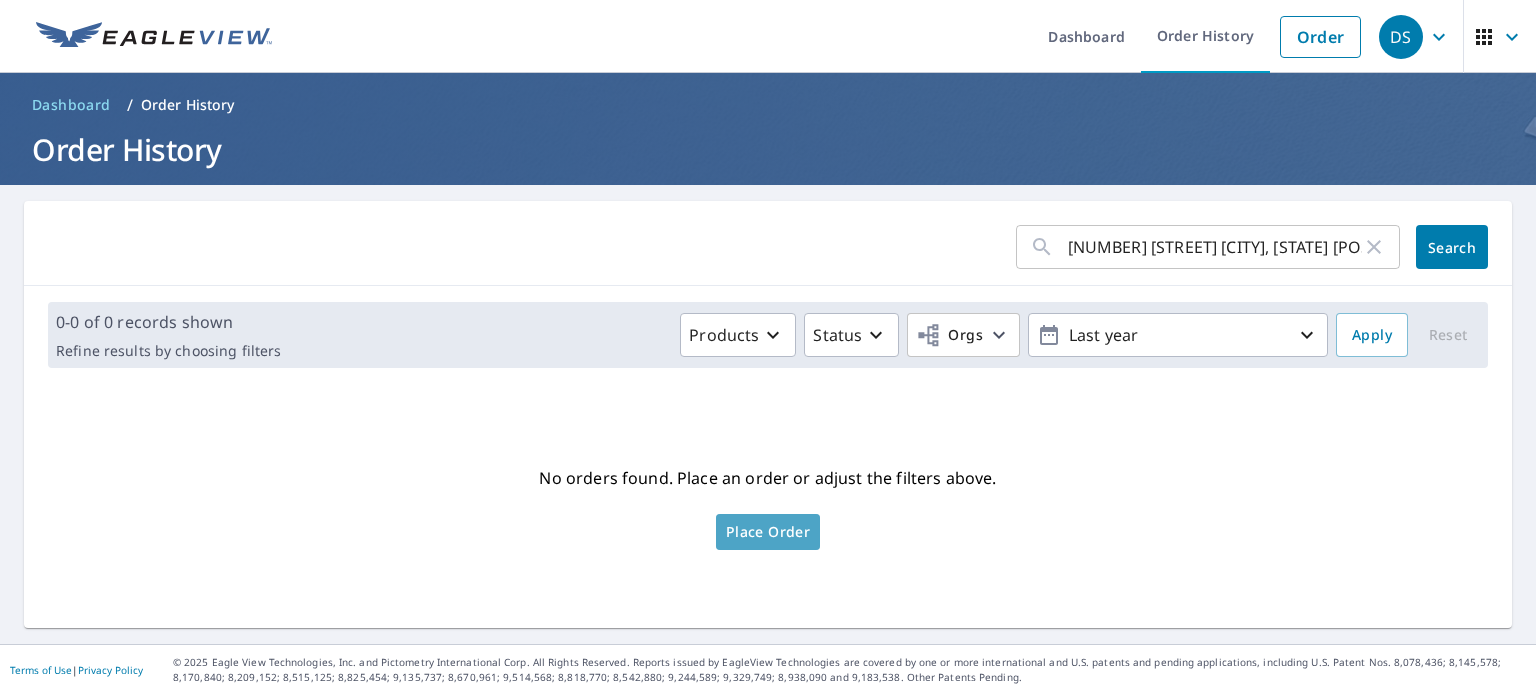 click on "Place Order" at bounding box center [768, 532] 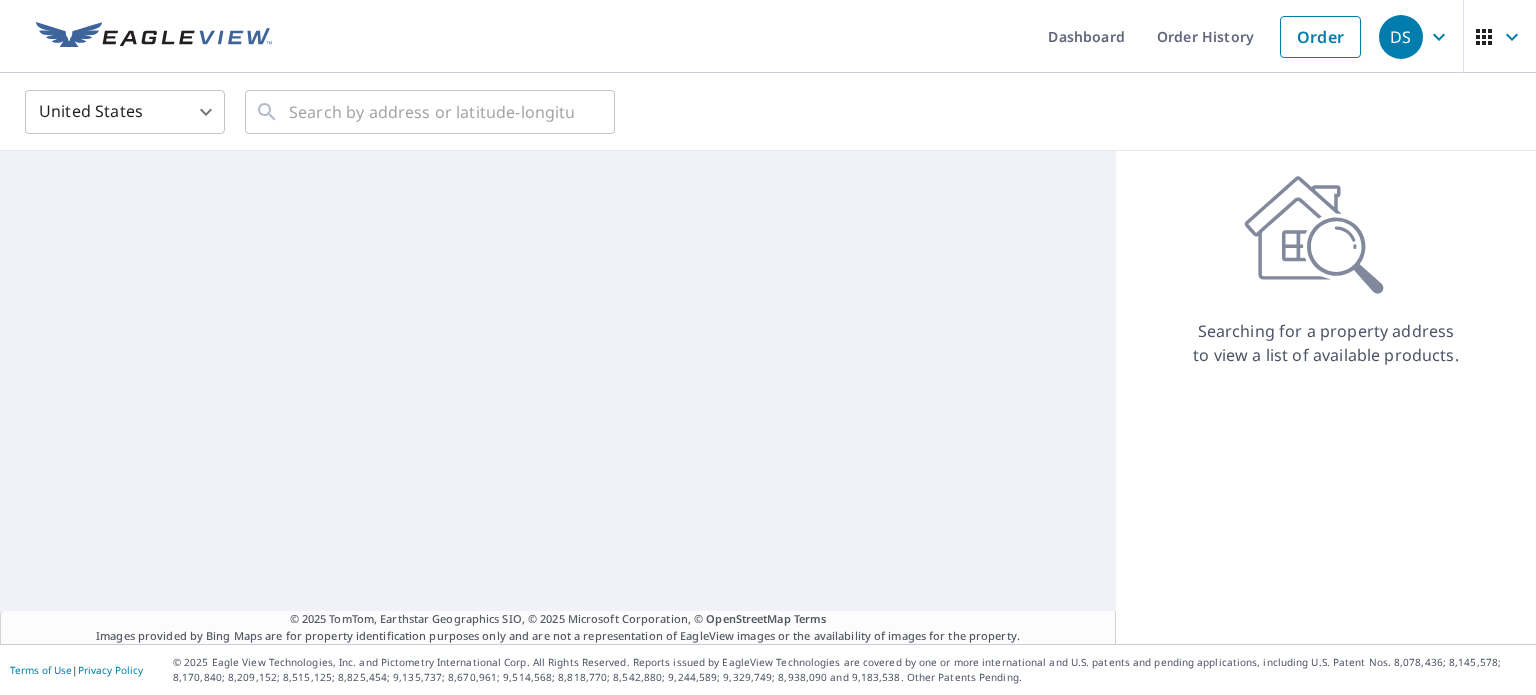 scroll, scrollTop: 0, scrollLeft: 0, axis: both 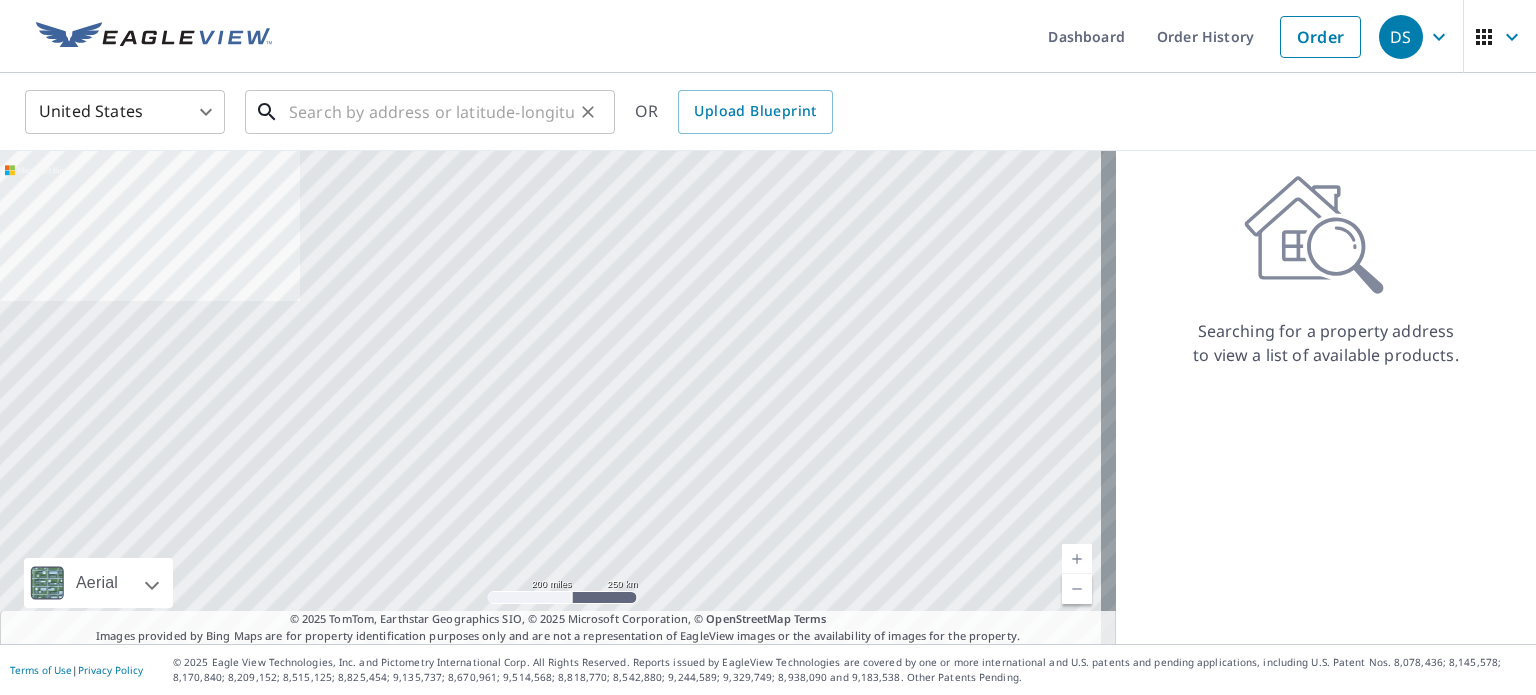 click at bounding box center (431, 112) 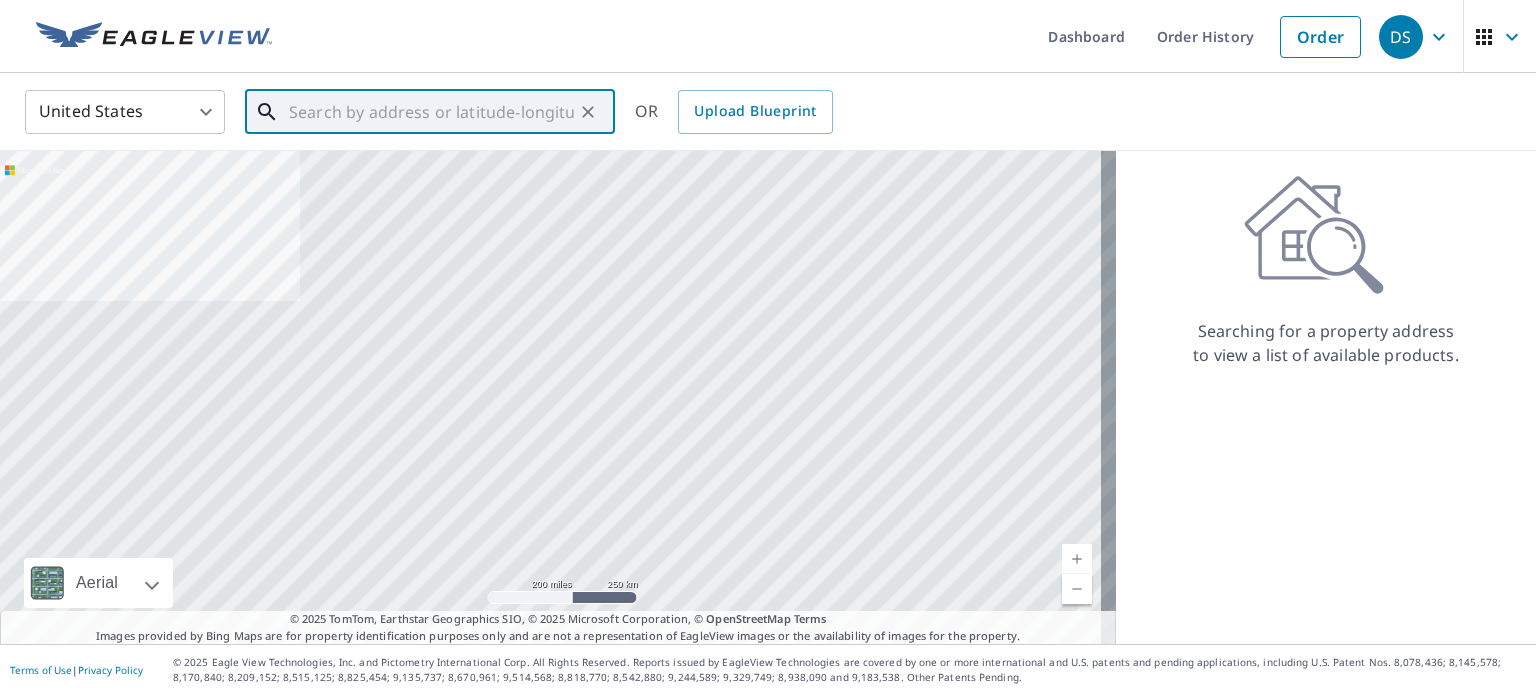 paste on "[NUMBER] [STREET] [CITY], [STATE] [ZIP_CODE]" 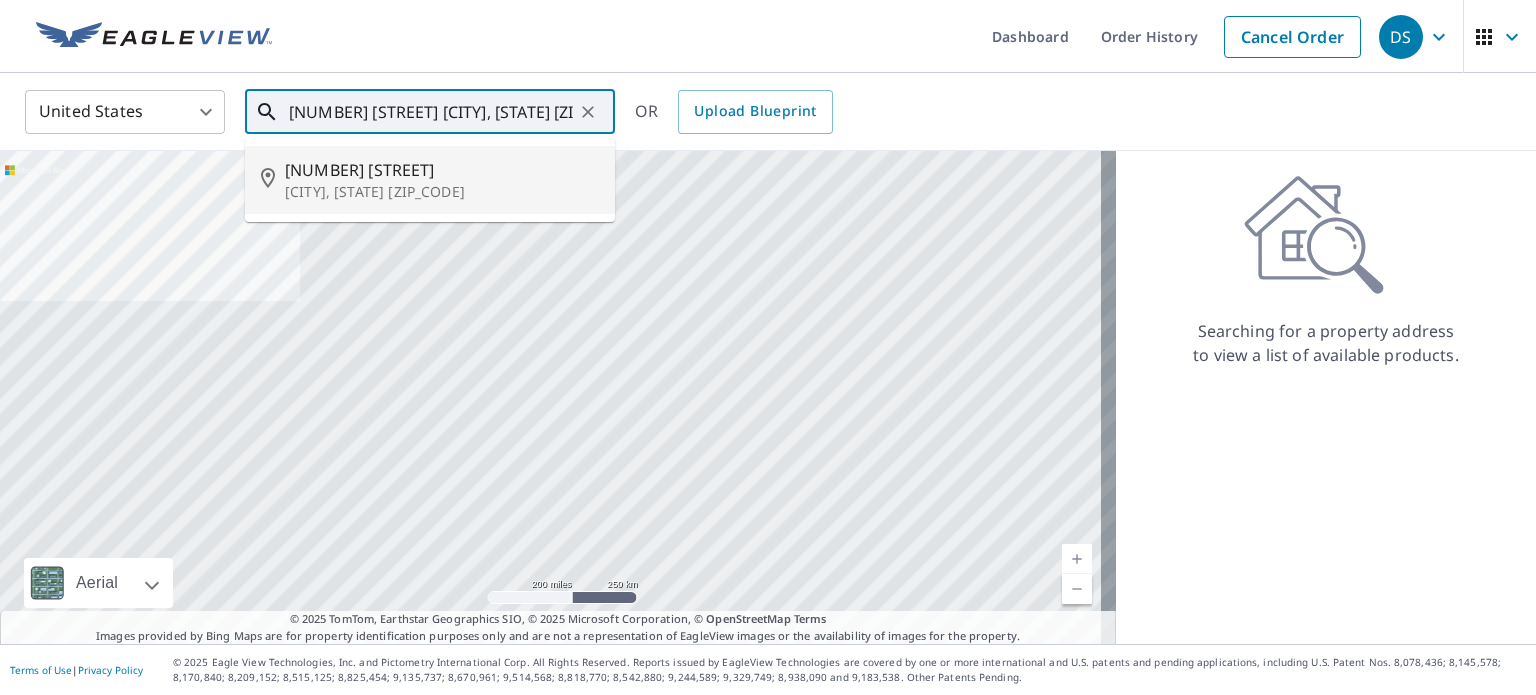 click on "[NUMBER] [STREET]" at bounding box center [442, 170] 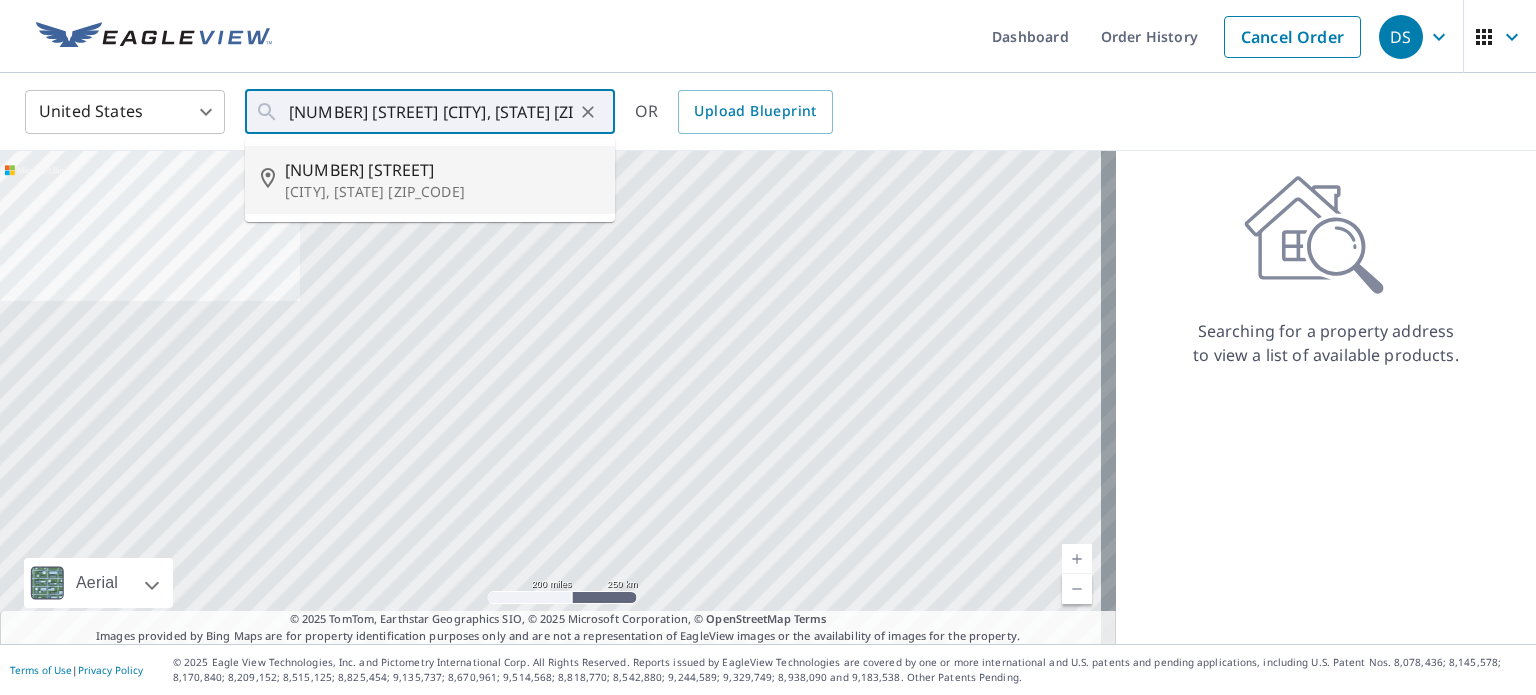 type on "[NUMBER] [STREET] [CITY], [STATE] [ZIP_CODE]" 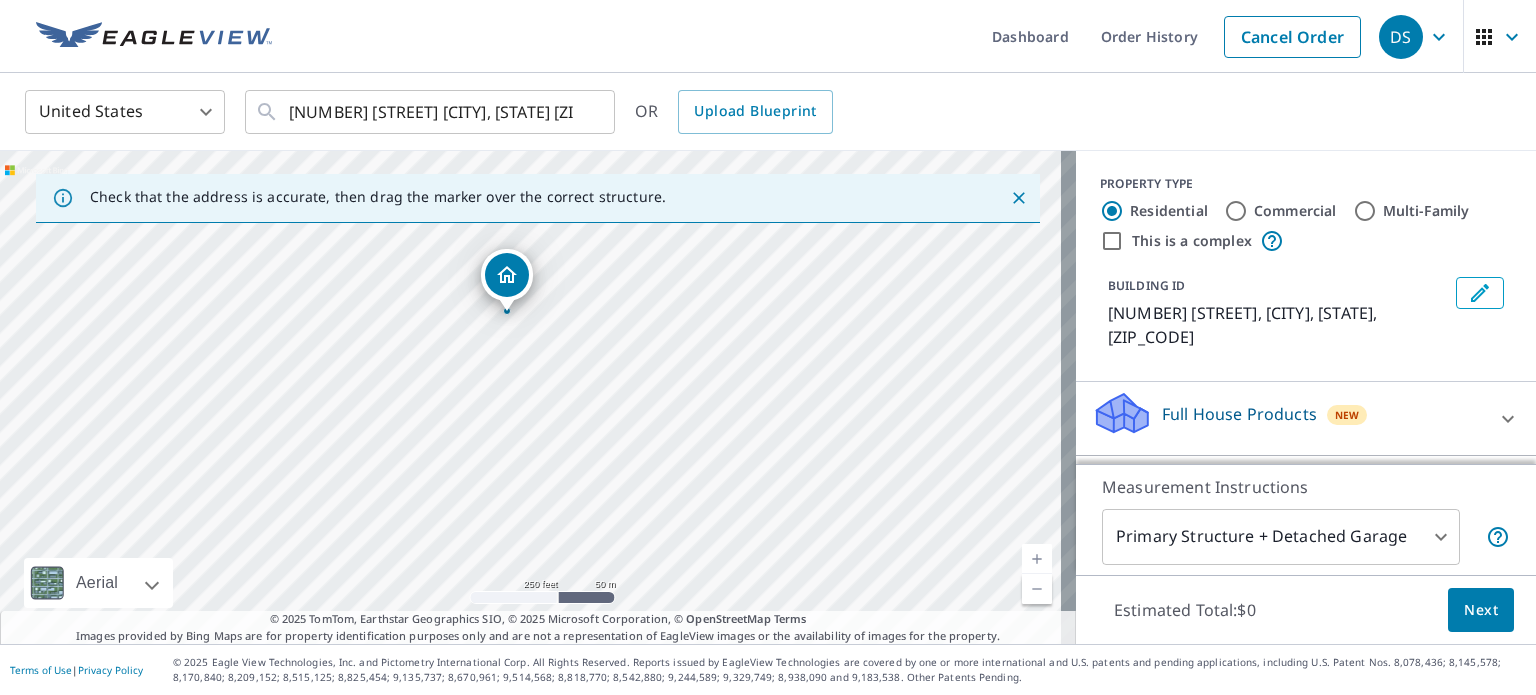 click on "DS DS
Dashboard Order History Cancel Order DS United States US ​ [NUMBER] [STREET] [CITY], [STATE] [ZIP_CODE] ​ OR Upload Blueprint Check that the address is accurate, then drag the marker over the correct structure. [NUMBER] [STREET] [CITY], [STATE] [ZIP_CODE] Aerial Road A standard road map Aerial A detailed look from above Labels Labels 250 feet 50 m © 2025 TomTom, © Vexcel Imaging, © 2025 Microsoft Corporation,  © OpenStreetMap Terms © 2025 TomTom, Earthstar Geographics SIO, © 2025 Microsoft Corporation, ©   OpenStreetMap   Terms Images provided by Bing Maps are for property identification purposes only and are not a representation of EagleView images or the availability of images for the property. PROPERTY TYPE Residential Commercial Multi-Family This is a complex BUILDING ID [NUMBER] [STREET], [CITY], [STATE], [ZIP_CODE] Full House Products New Full House™ $105 Roof Products New Premium $32.75 - $87 Gutter $13.75 Bid Perfect™ $18 Solar Products New Inform Essentials+ $63.25 Inform Advanced $79 TrueDesign for Sales $30 $105.5 1" at bounding box center [768, 347] 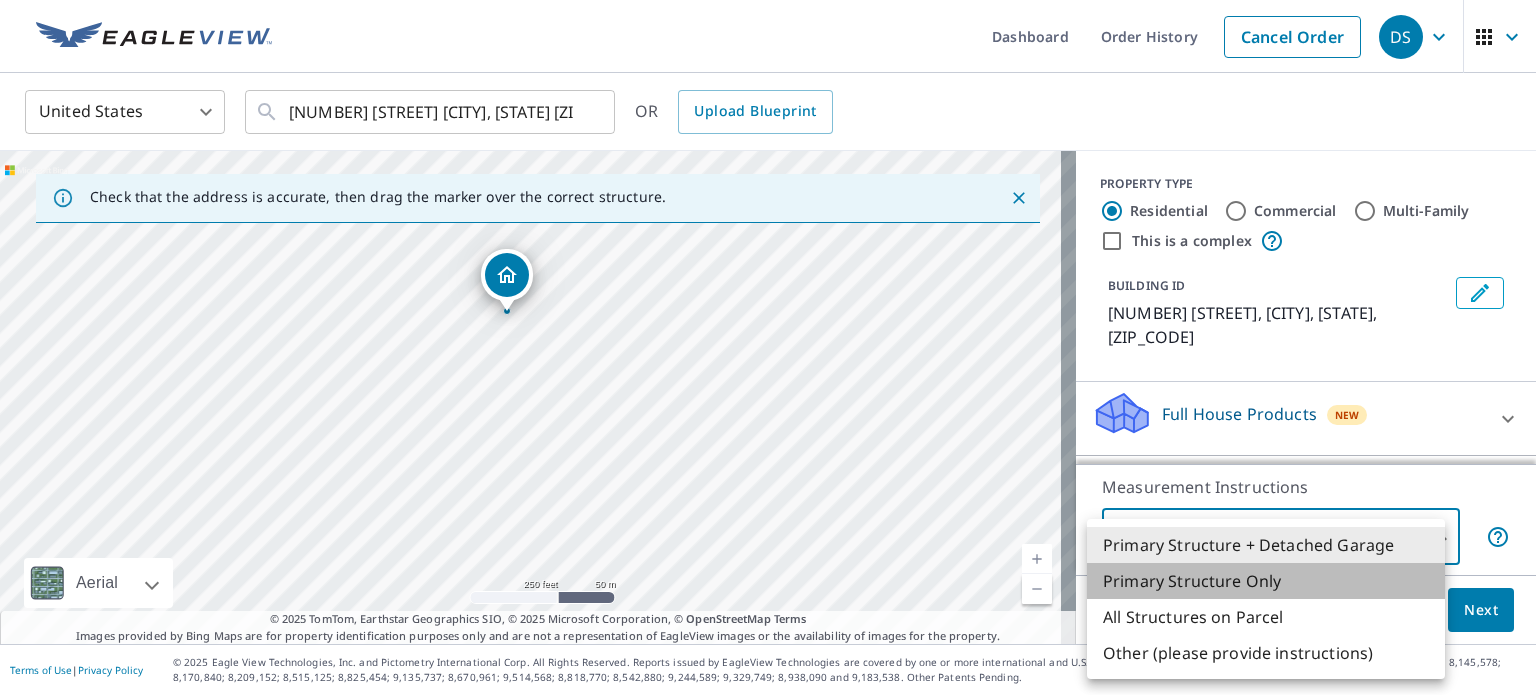 click on "Primary Structure Only" at bounding box center (1266, 581) 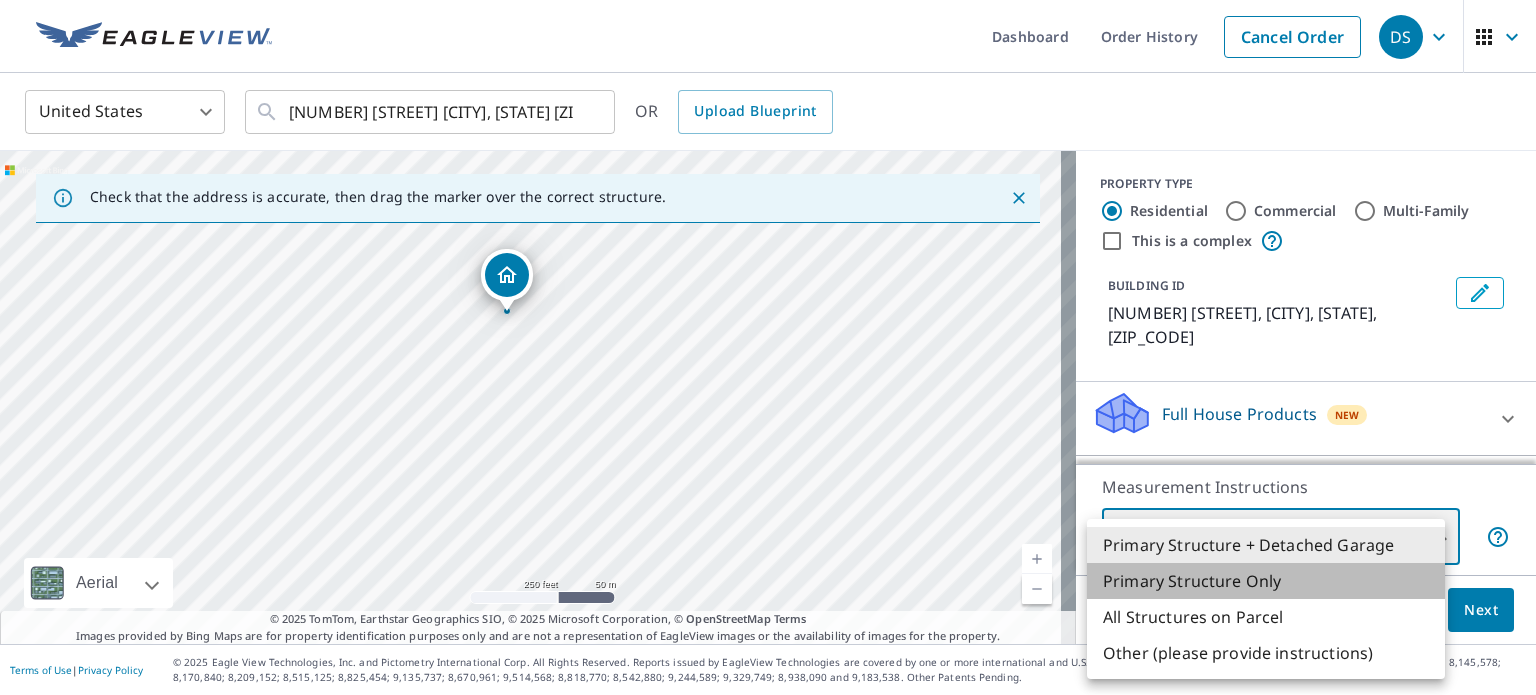 type on "2" 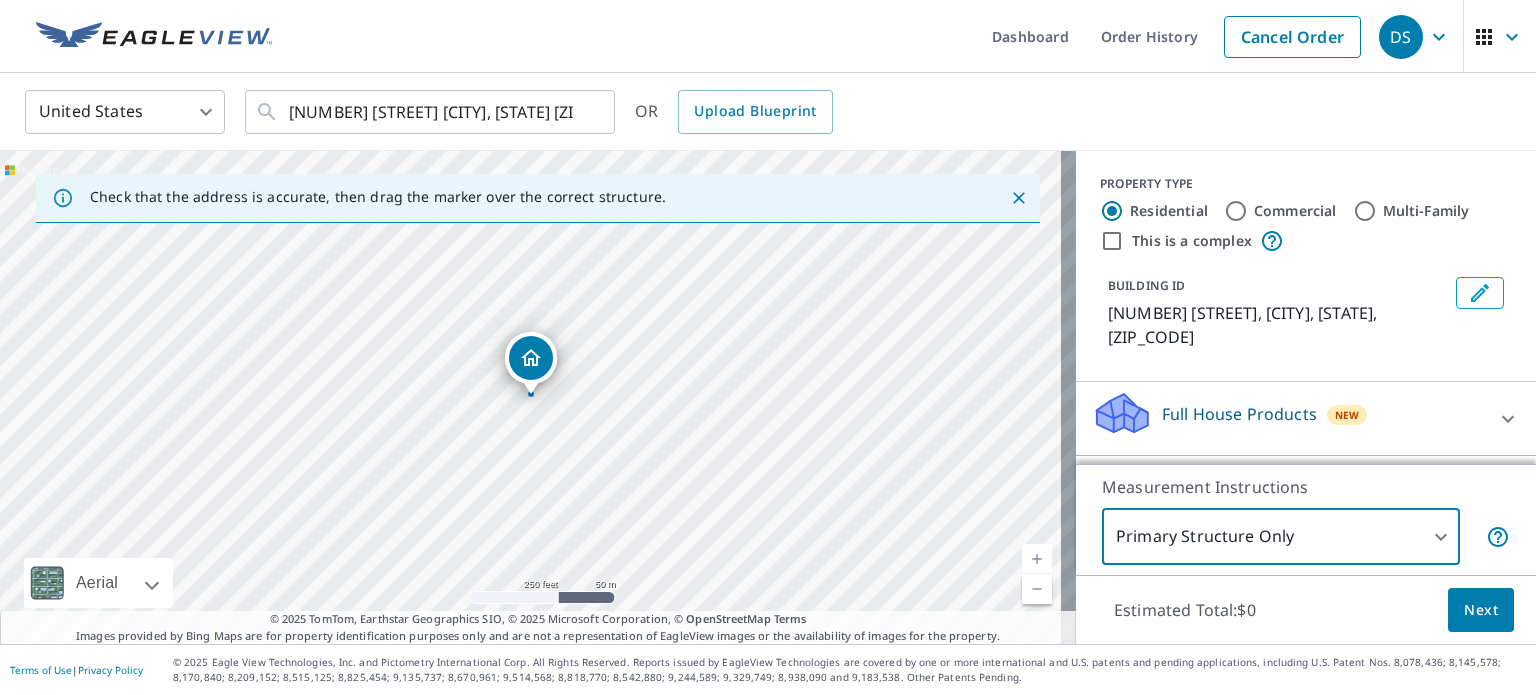click on "Next" at bounding box center (1481, 610) 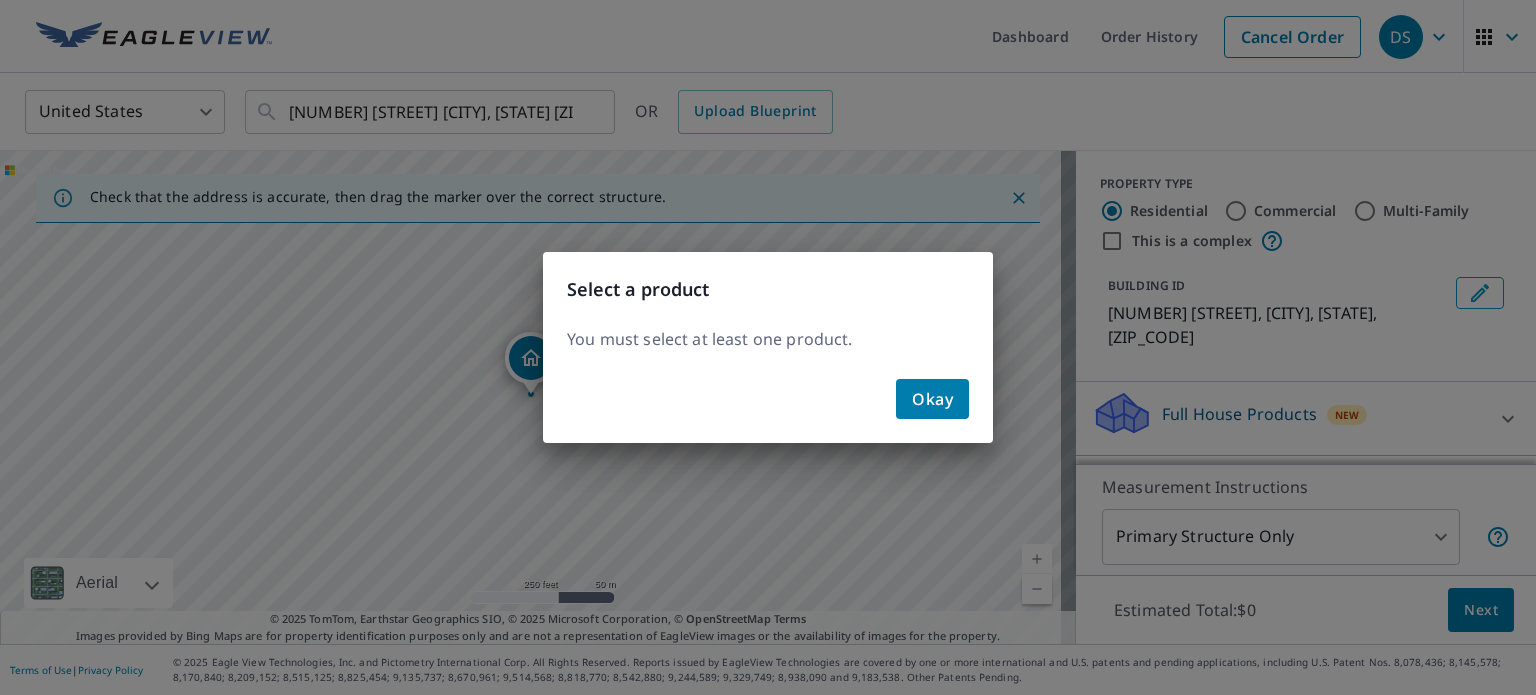 click on "Okay" at bounding box center [932, 399] 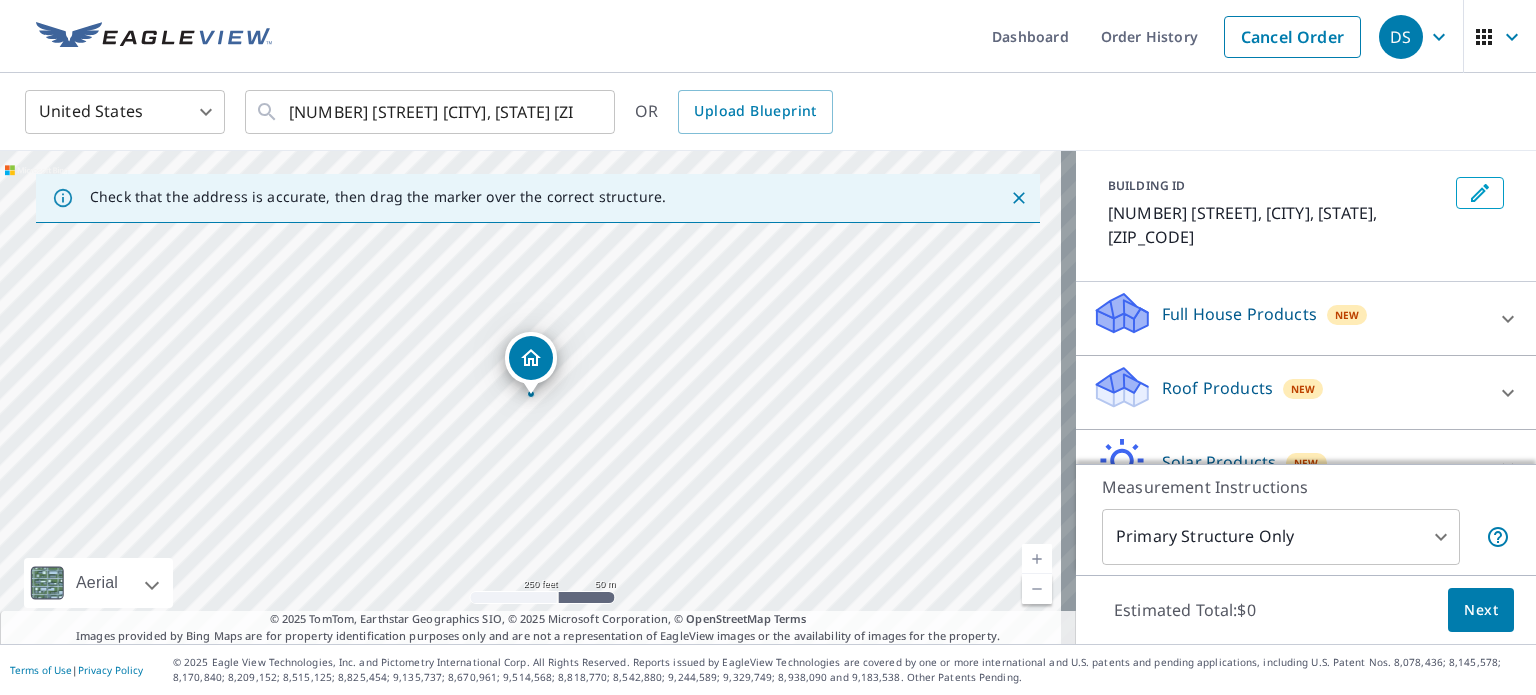 scroll, scrollTop: 188, scrollLeft: 0, axis: vertical 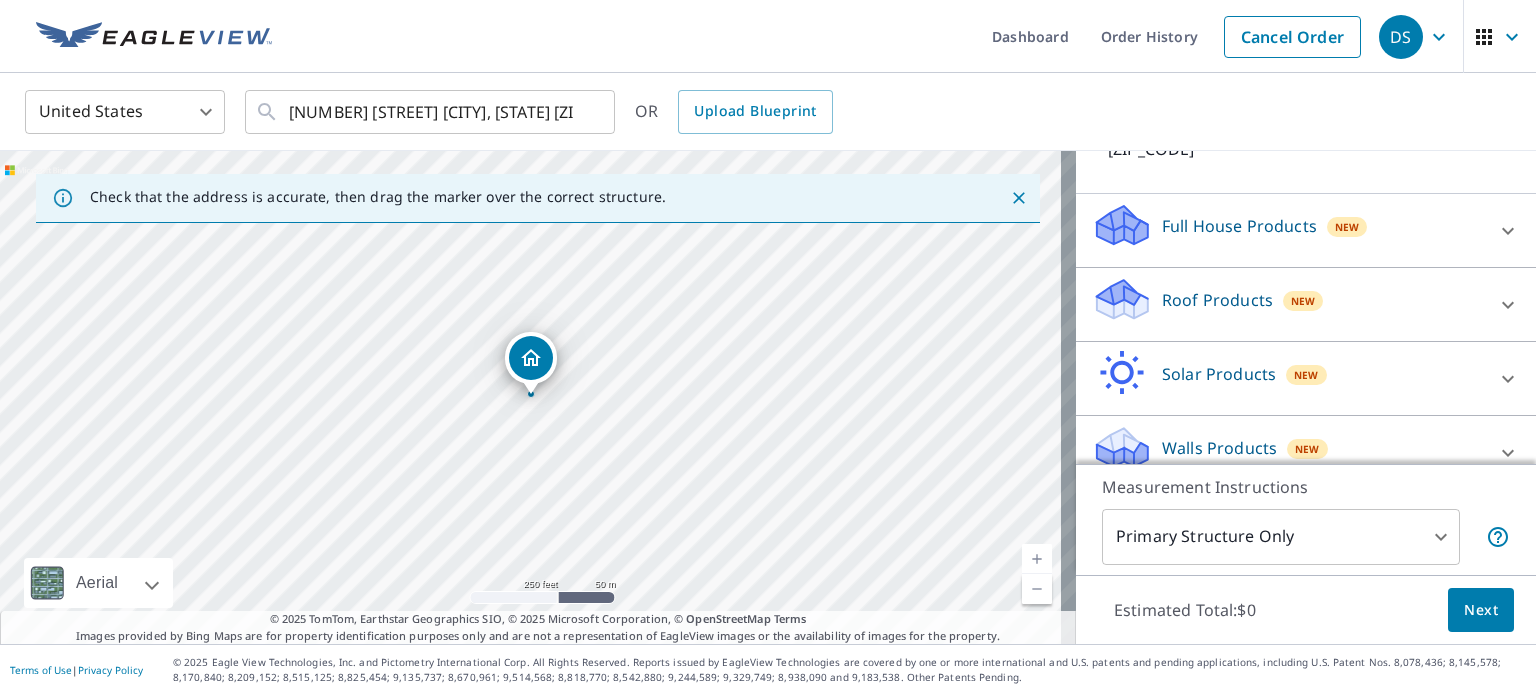 click on "Roof Products" at bounding box center [1217, 300] 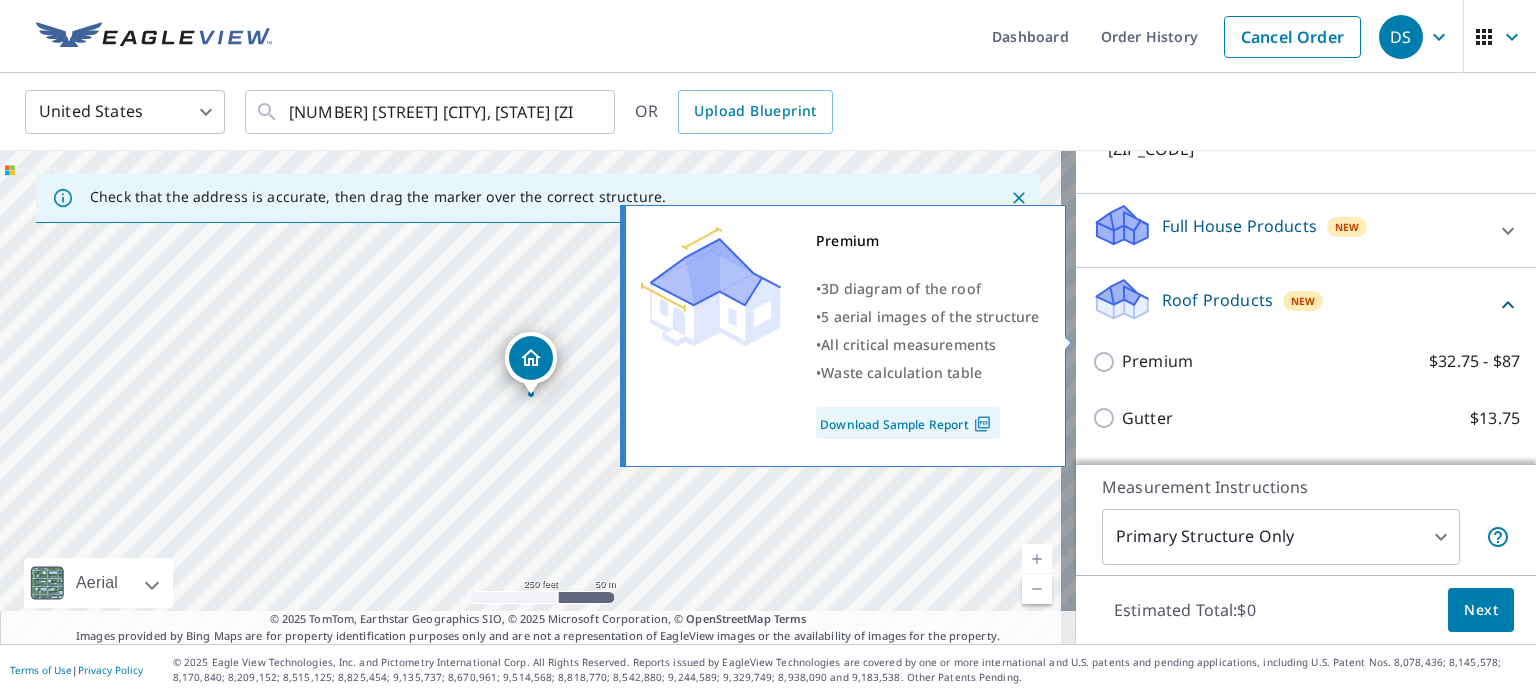 click on "Premium $32.75 - $87" at bounding box center [1107, 362] 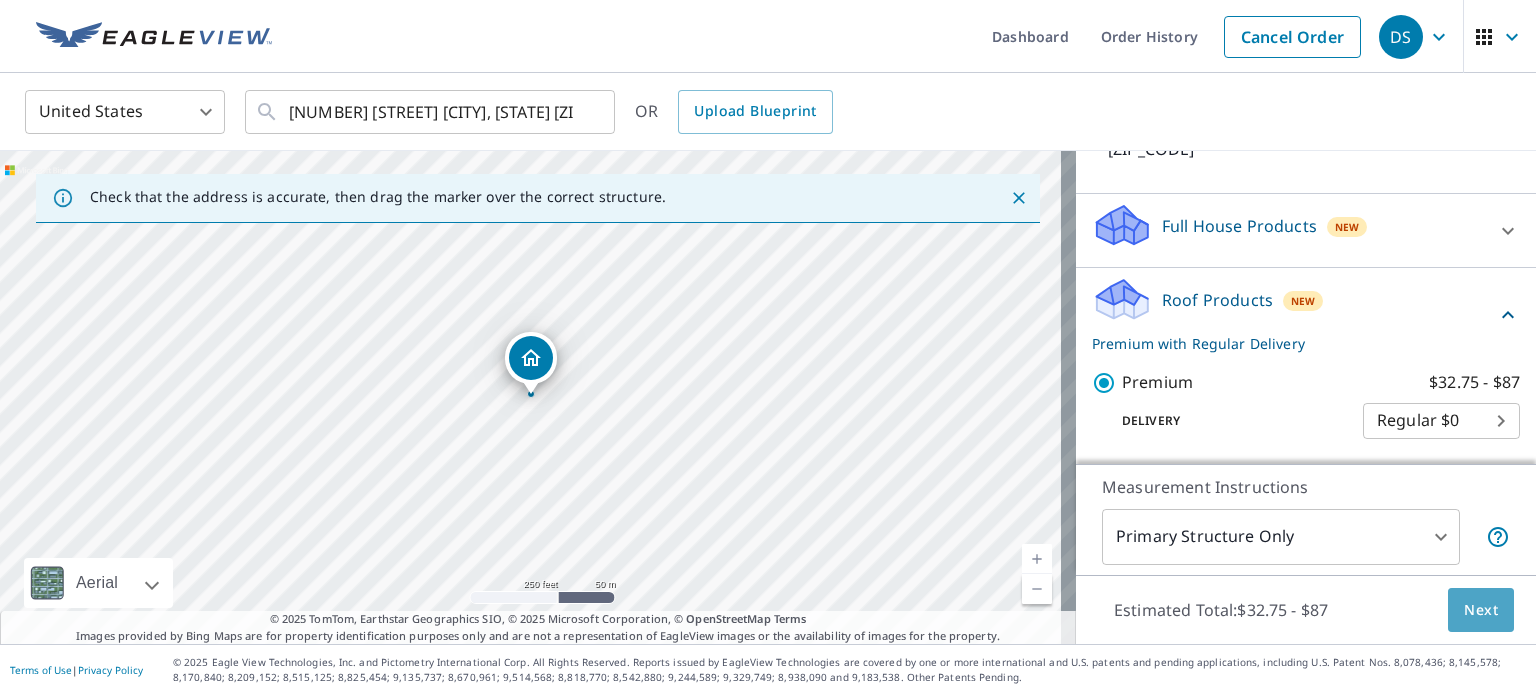 click on "Next" at bounding box center (1481, 610) 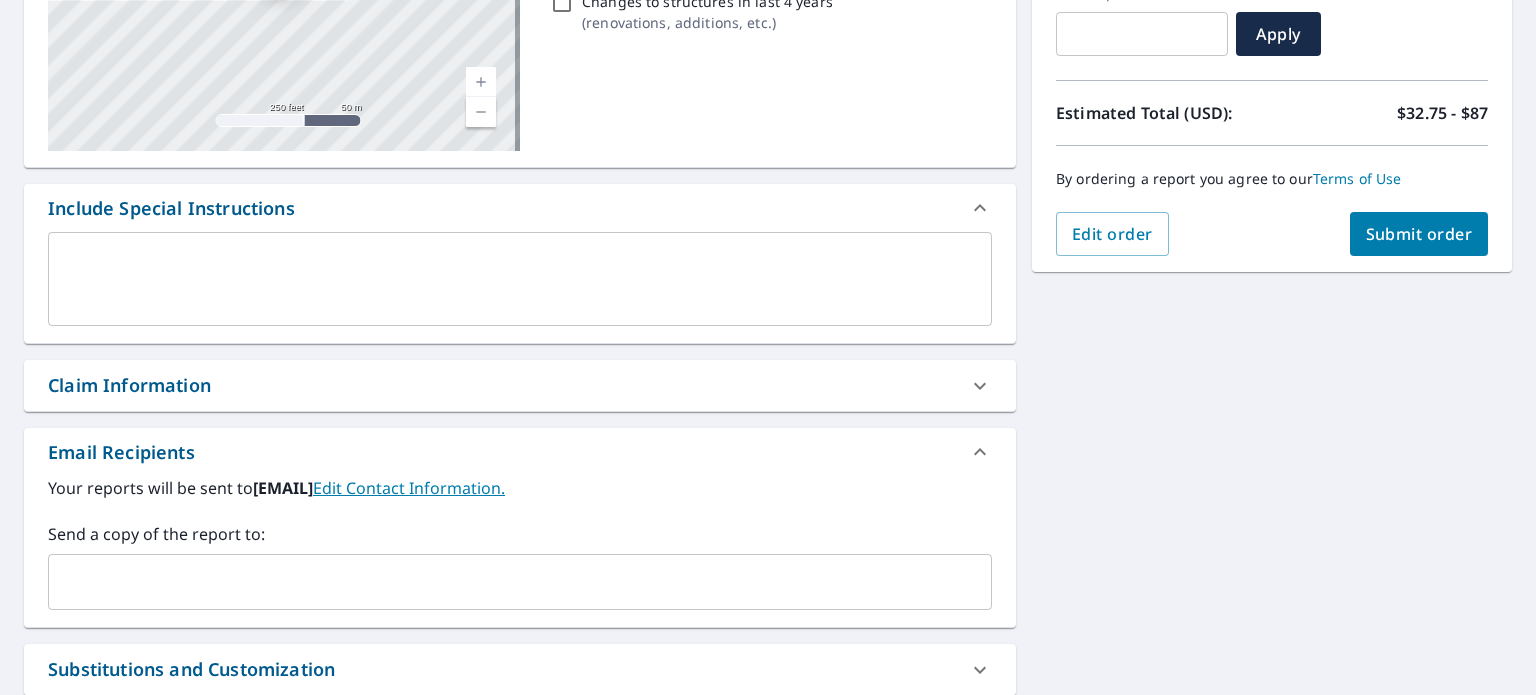 scroll, scrollTop: 400, scrollLeft: 0, axis: vertical 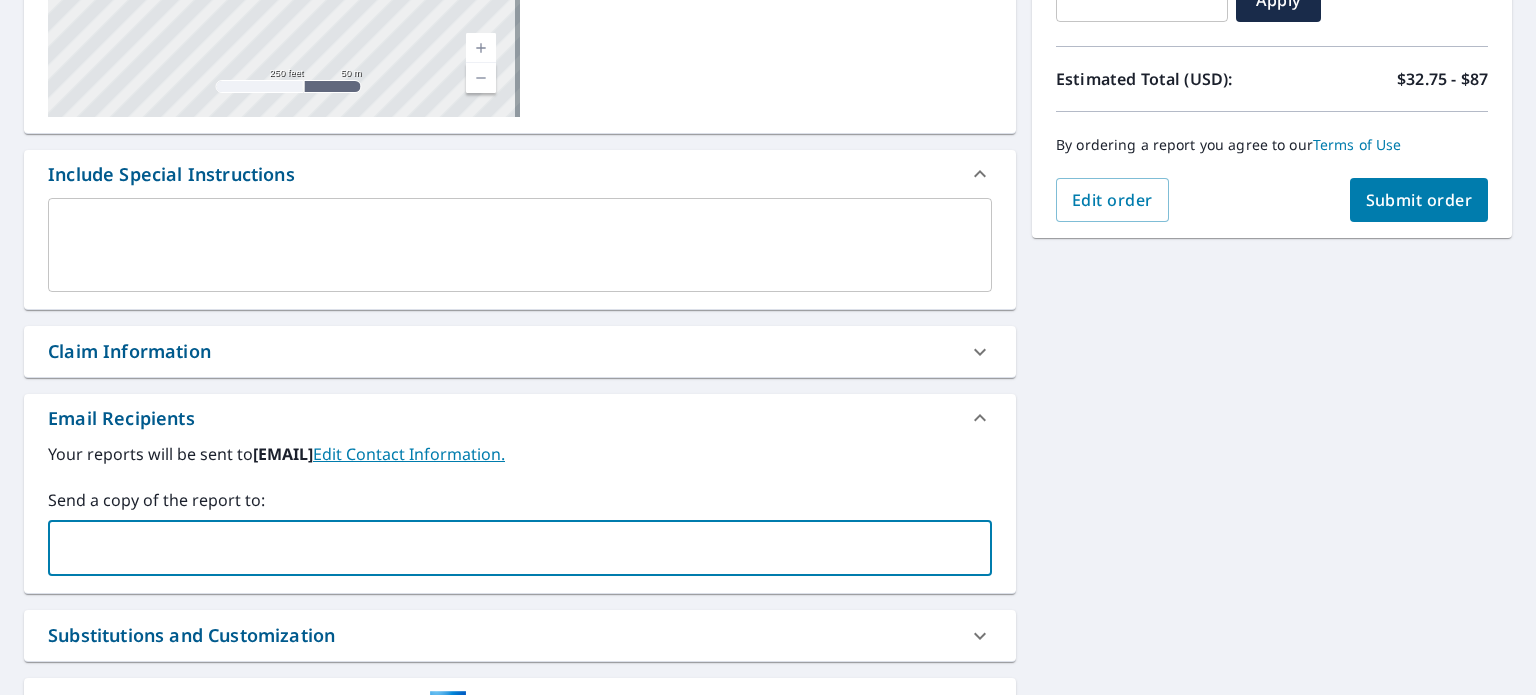 click at bounding box center (505, 548) 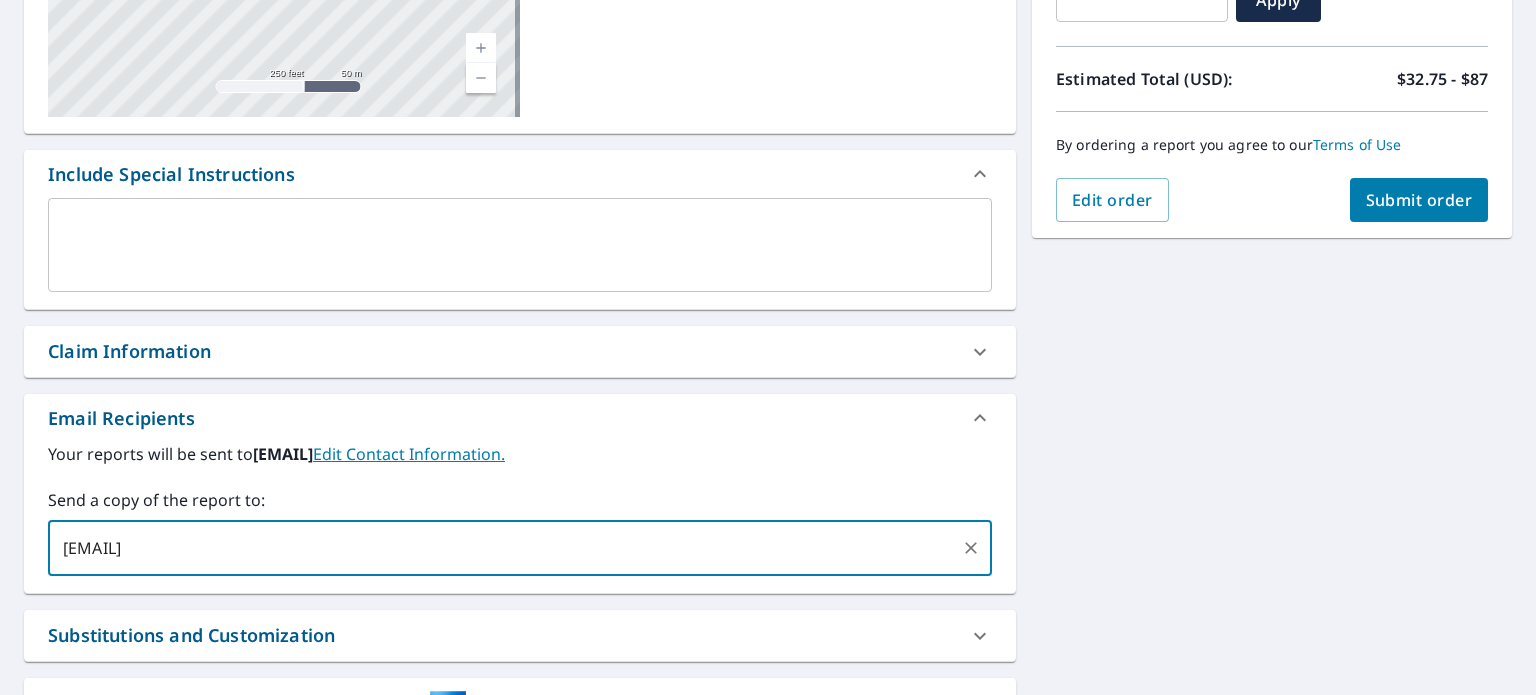 type on "[EMAIL]" 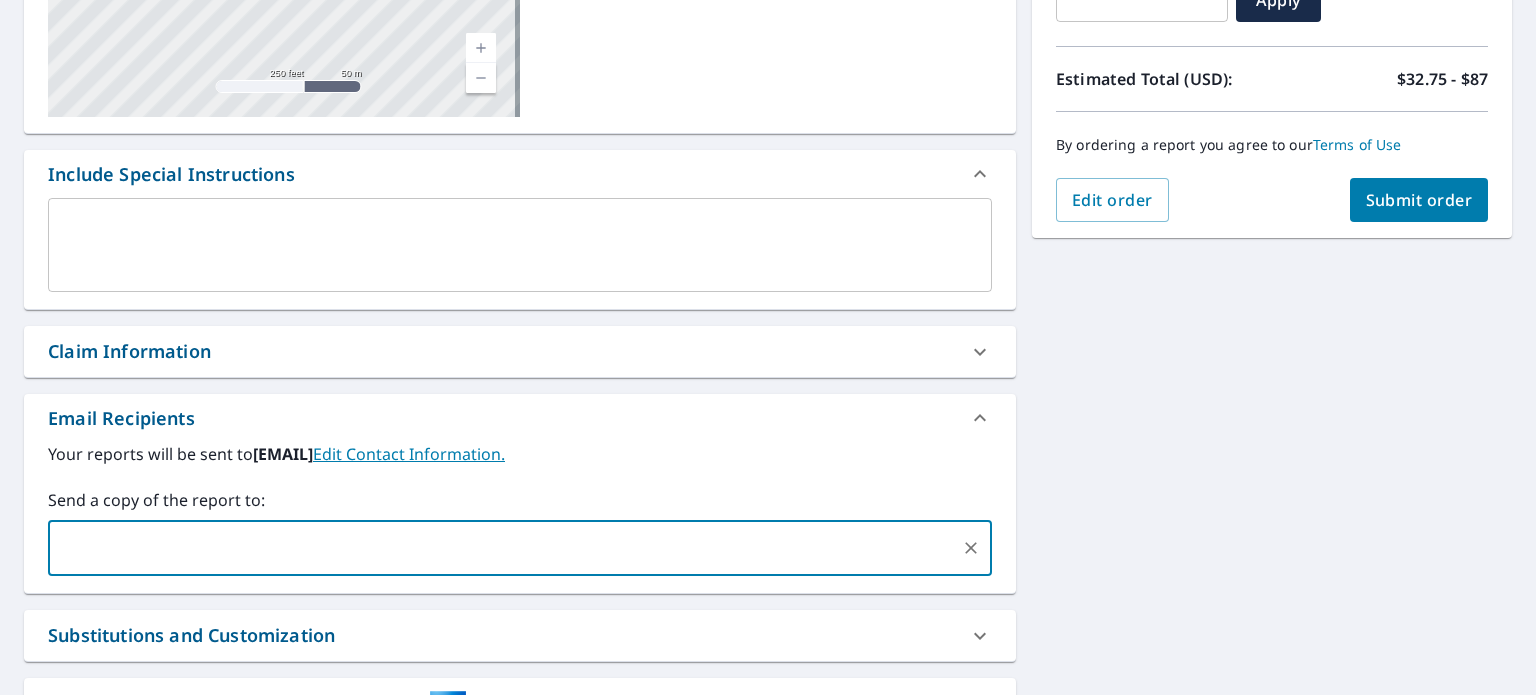 click on "[NUMBER] [STREET] [CITY], [STATE] [ZIP_CODE] Aerial Road A standard road map Aerial A detailed look from above Labels Labels 250 feet 50 m © 2025 TomTom, © Vexcel Imaging, © 2025 Microsoft Corporation,  © OpenStreetMap Terms PROPERTY TYPE Residential BUILDING ID [NUMBER] [STREET], [CITY], [STATE], [ZIP_CODE] Changes to structures in last 4 years ( renovations, additions, etc. ) Include Special Instructions x ​ Claim Information Claim number ​ Claim information ​ PO number ​ Date of loss ​ Cat ID ​ Email Recipients Your reports will be sent to  [EMAIL].  Edit Contact Information. Send a copy of the report to: ​ Substitutions and Customization Roof measurement report substitutions If a Premium Report is unavailable send me an Extended Coverage 3D Report: Yes No Ask If an Extended Coverage 3D Report is unavailable send me an Extended Coverage 2D Report: Yes No Ask If a Residential/Multi-Family Report is unavailable send me a Commercial Report: Yes No Ask Additional Report Formats DXF RXF XML XXXX[LAST_FOUR_DIGITS]   * *" at bounding box center [768, 296] 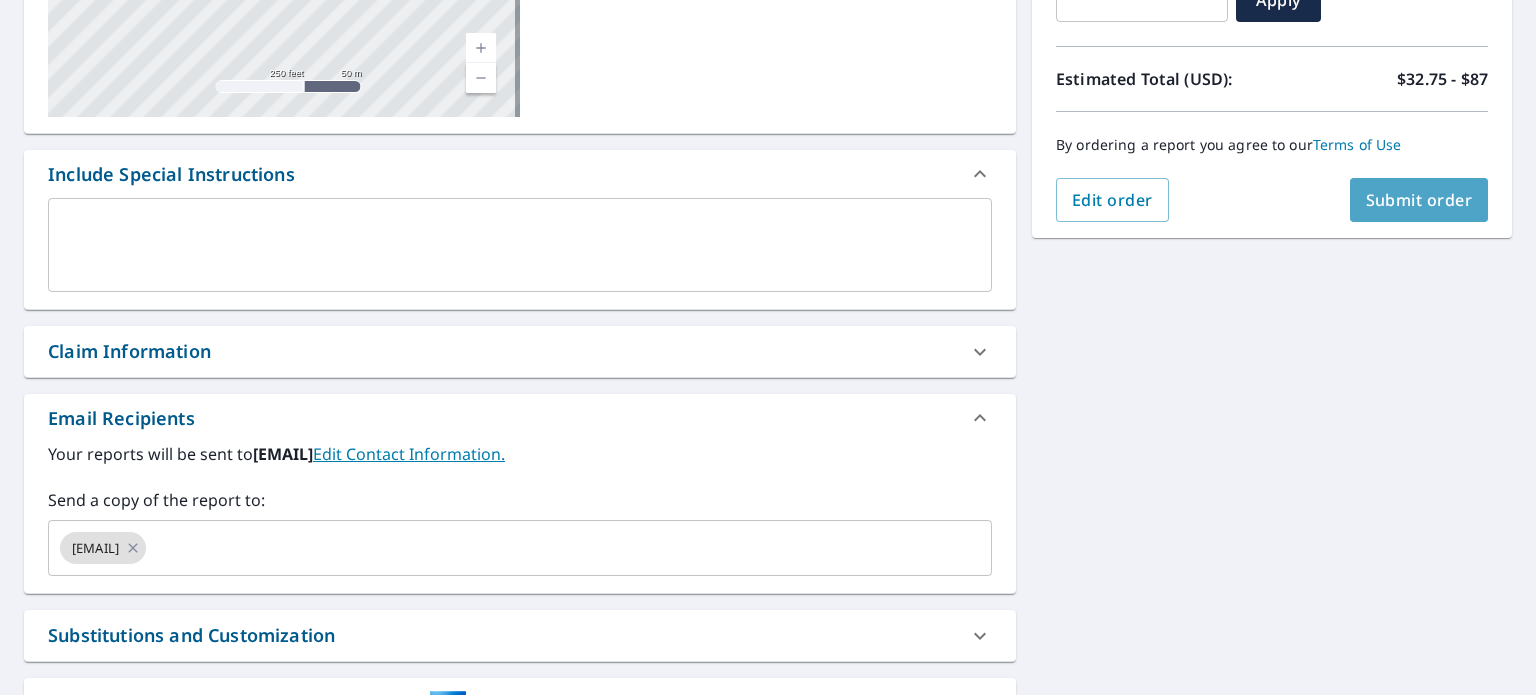 click on "Submit order" at bounding box center (1419, 200) 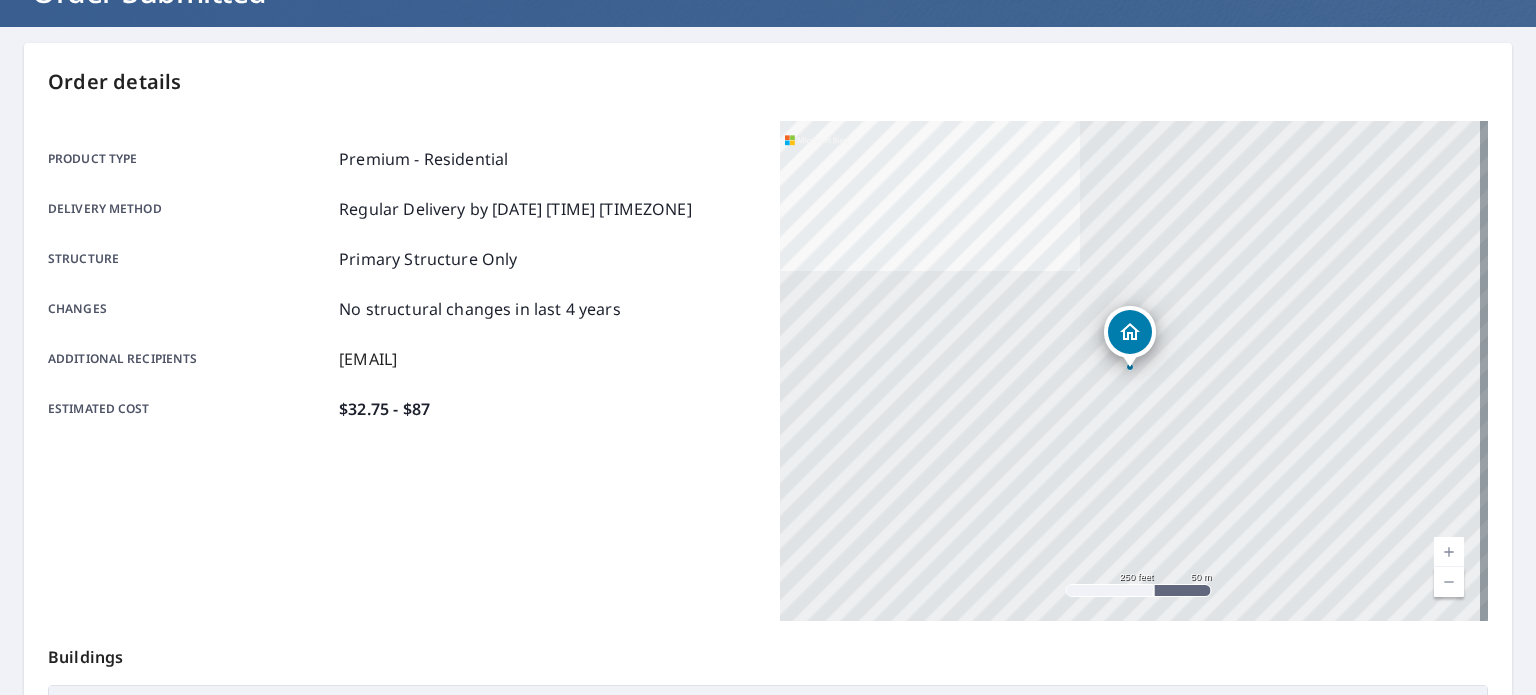 scroll, scrollTop: 0, scrollLeft: 0, axis: both 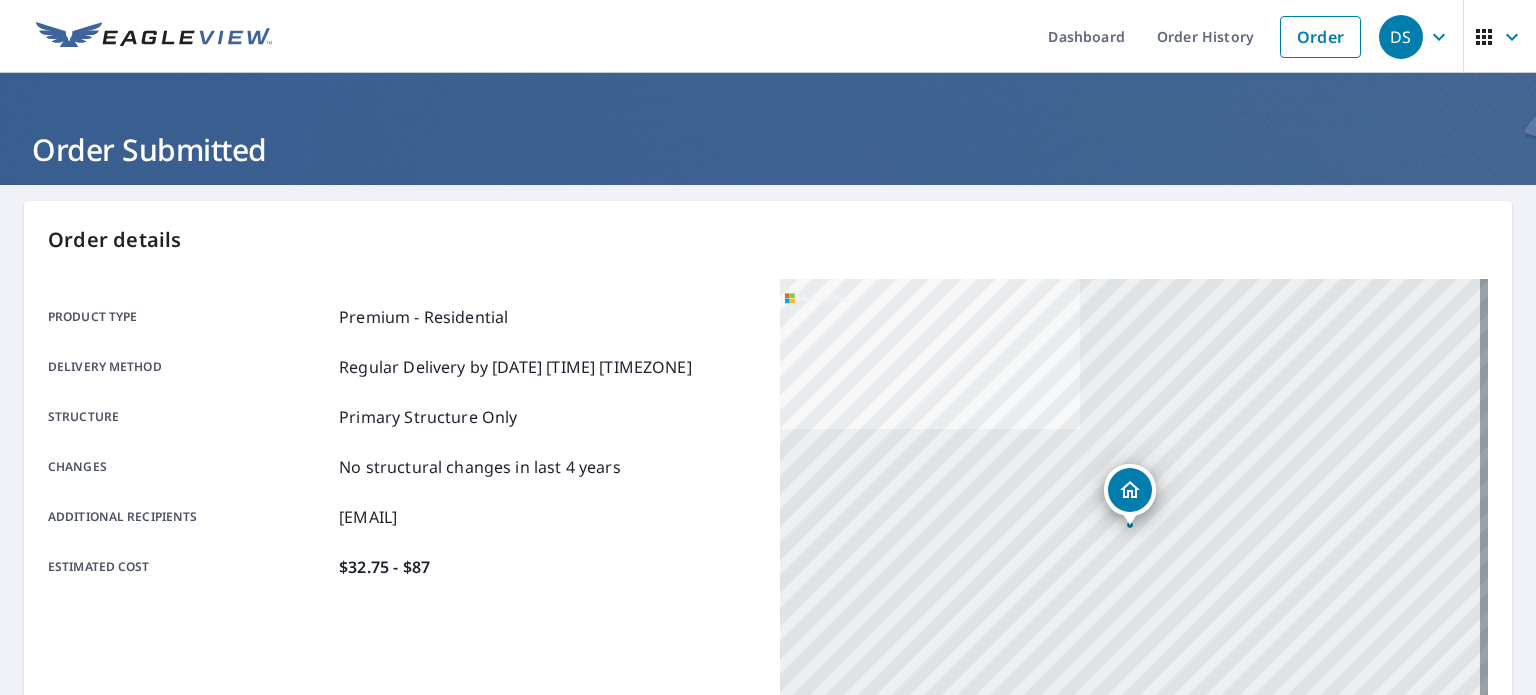 click on "DS" at bounding box center [1401, 37] 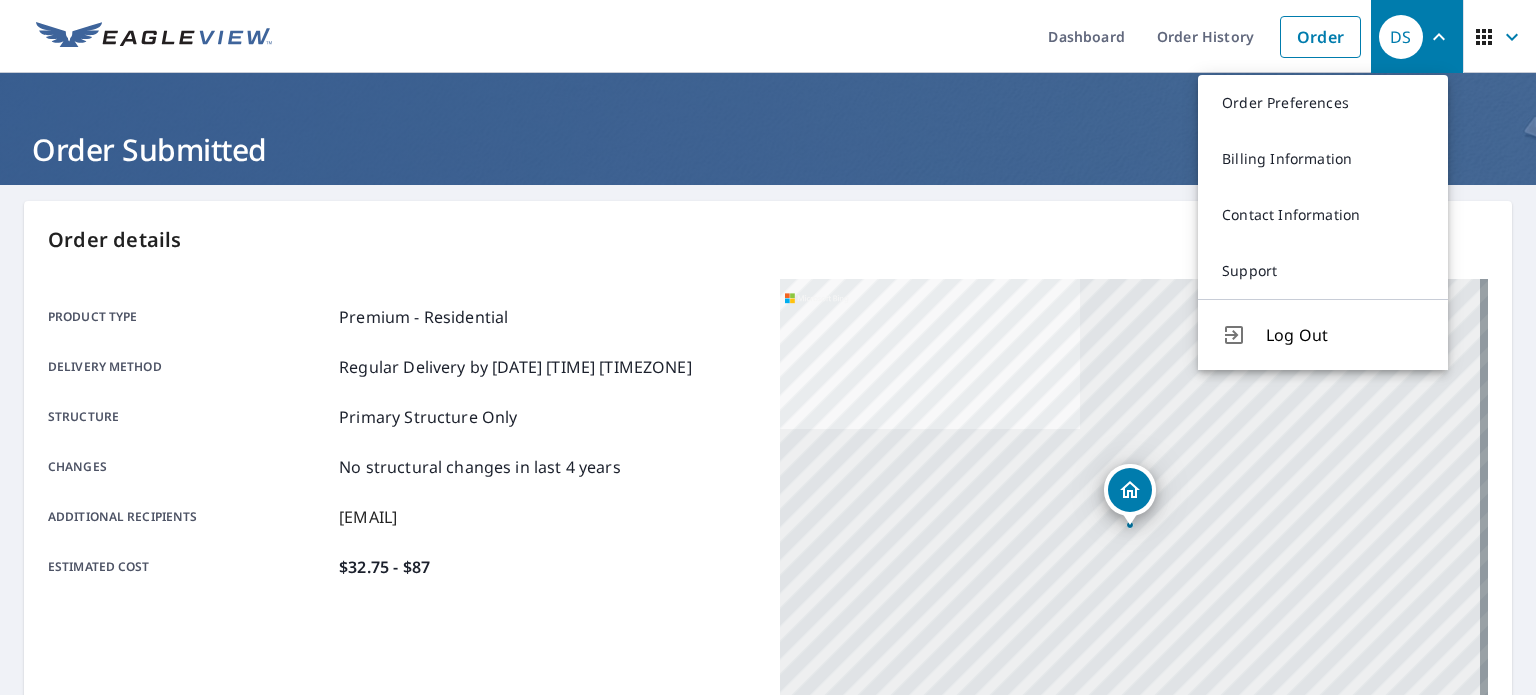 click on "Log Out" at bounding box center (1345, 335) 